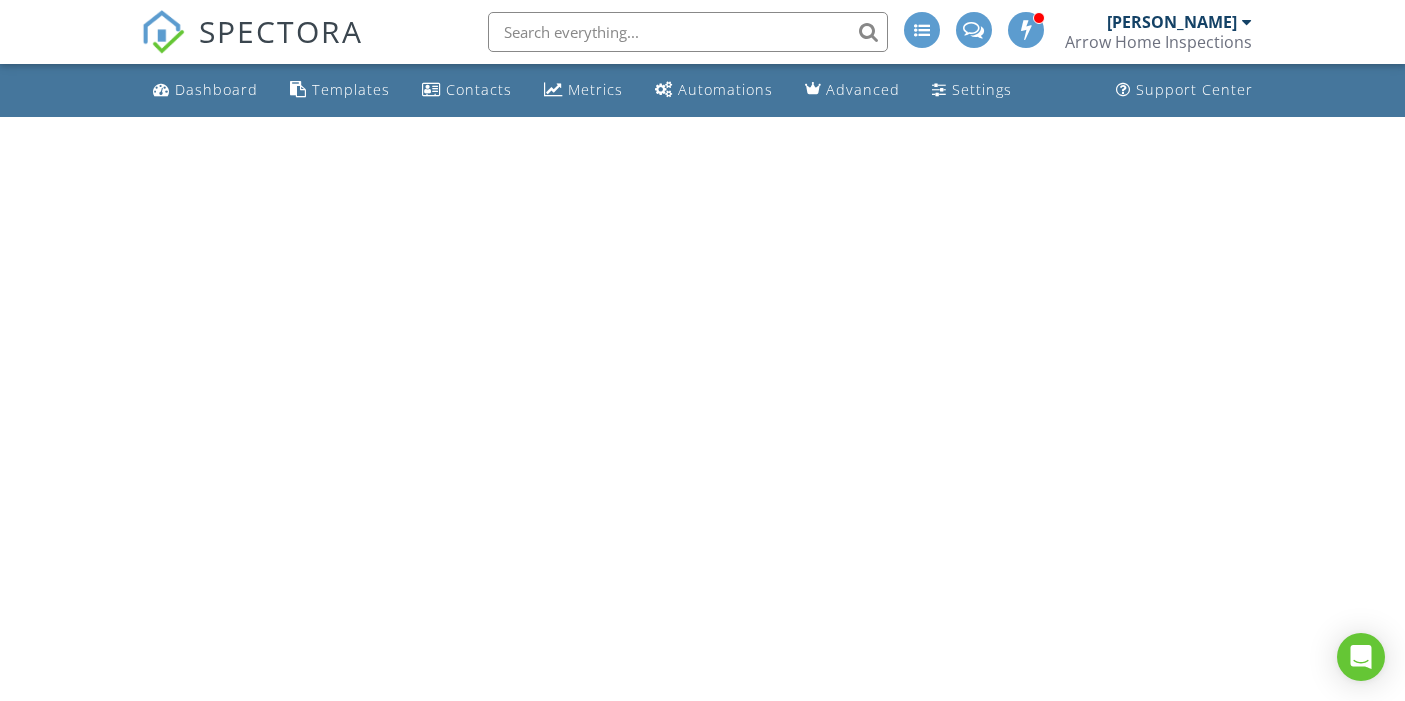scroll, scrollTop: 0, scrollLeft: 0, axis: both 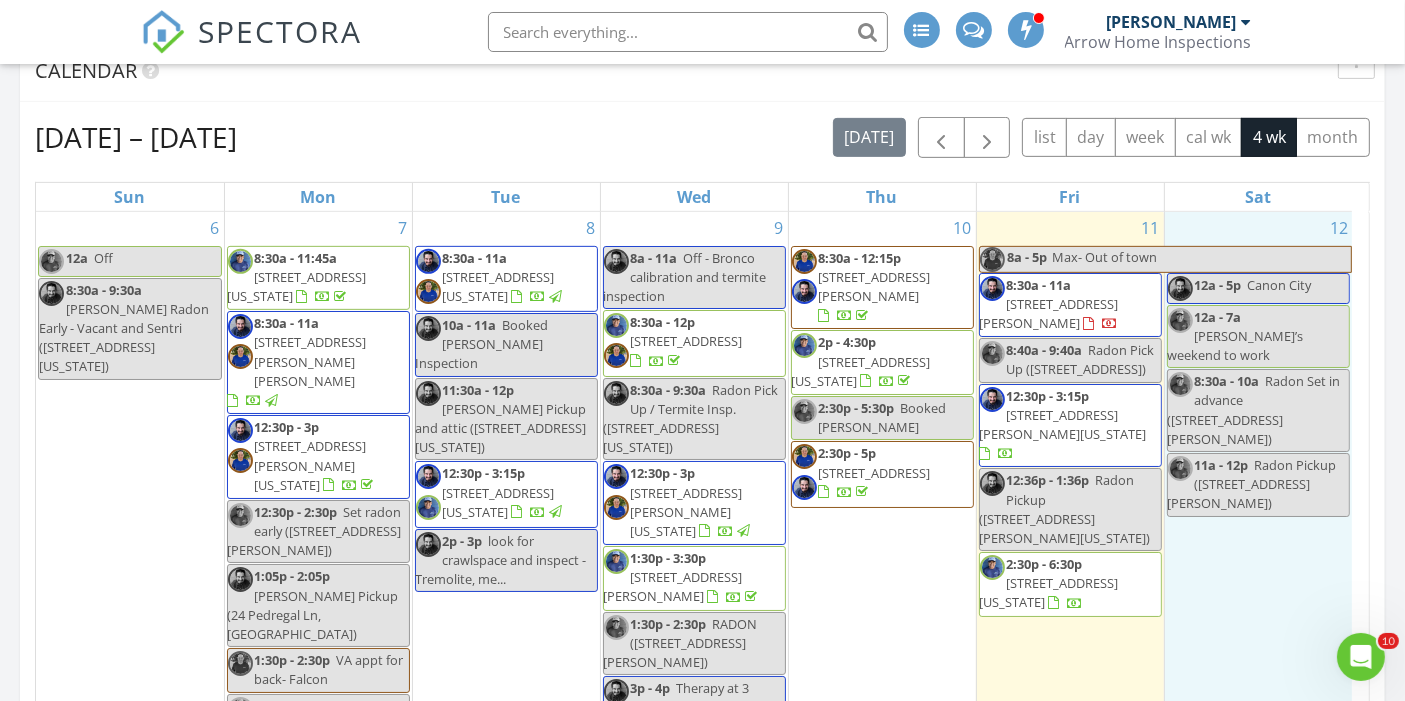 click on "12
12a - 5p
[GEOGRAPHIC_DATA]
12a - 7a
[PERSON_NAME]’s weekend to work
8:30a - 10a
Radon Set in advance  ([STREET_ADDRESS][PERSON_NAME])
11a - 12p
Radon Pickup ([STREET_ADDRESS][PERSON_NAME])" at bounding box center [1259, 508] 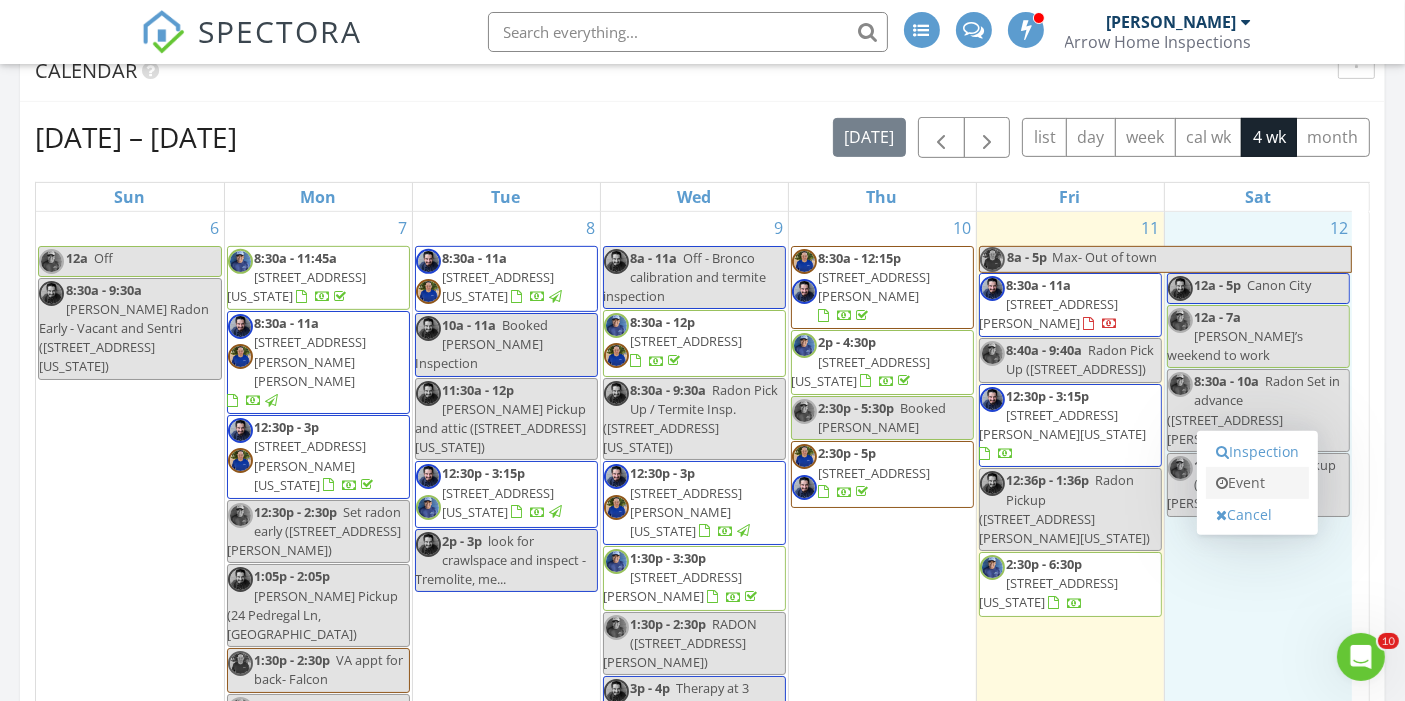 click on "Event" at bounding box center (1257, 483) 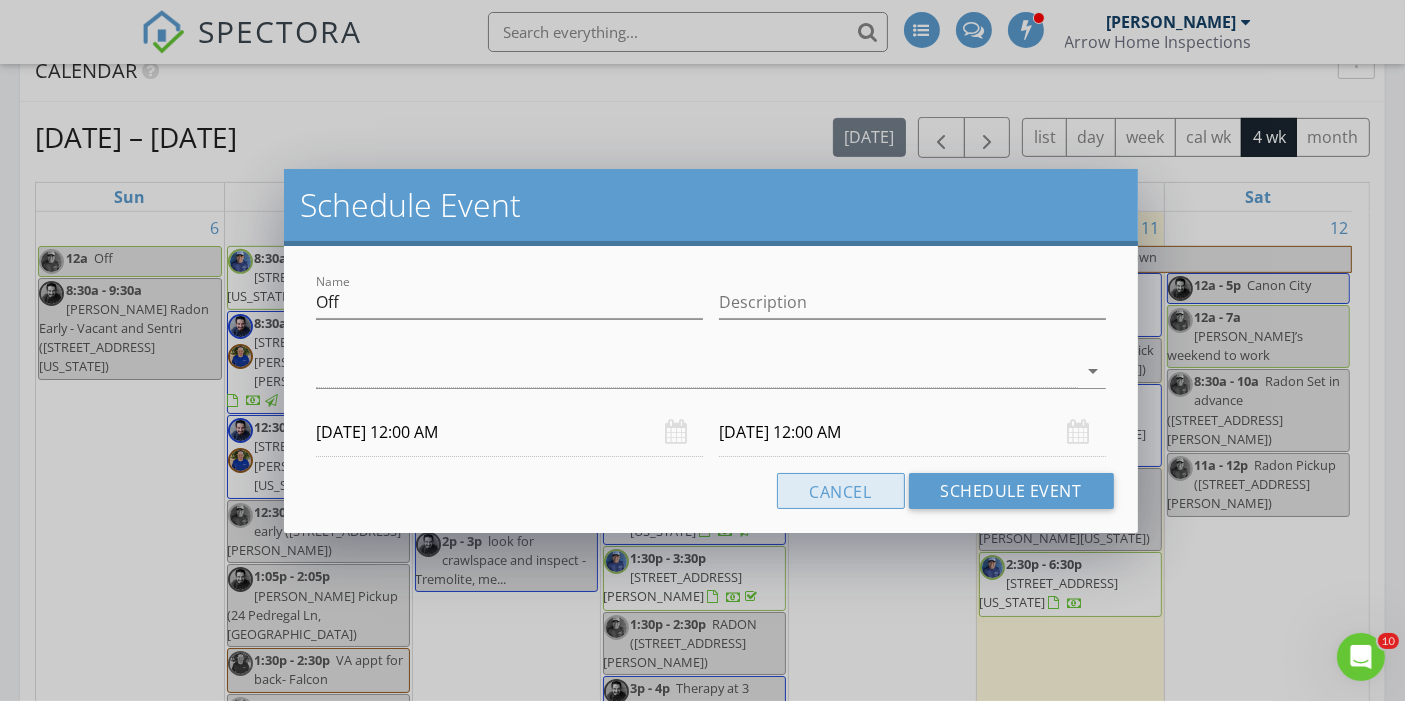 click on "Cancel" at bounding box center [841, 491] 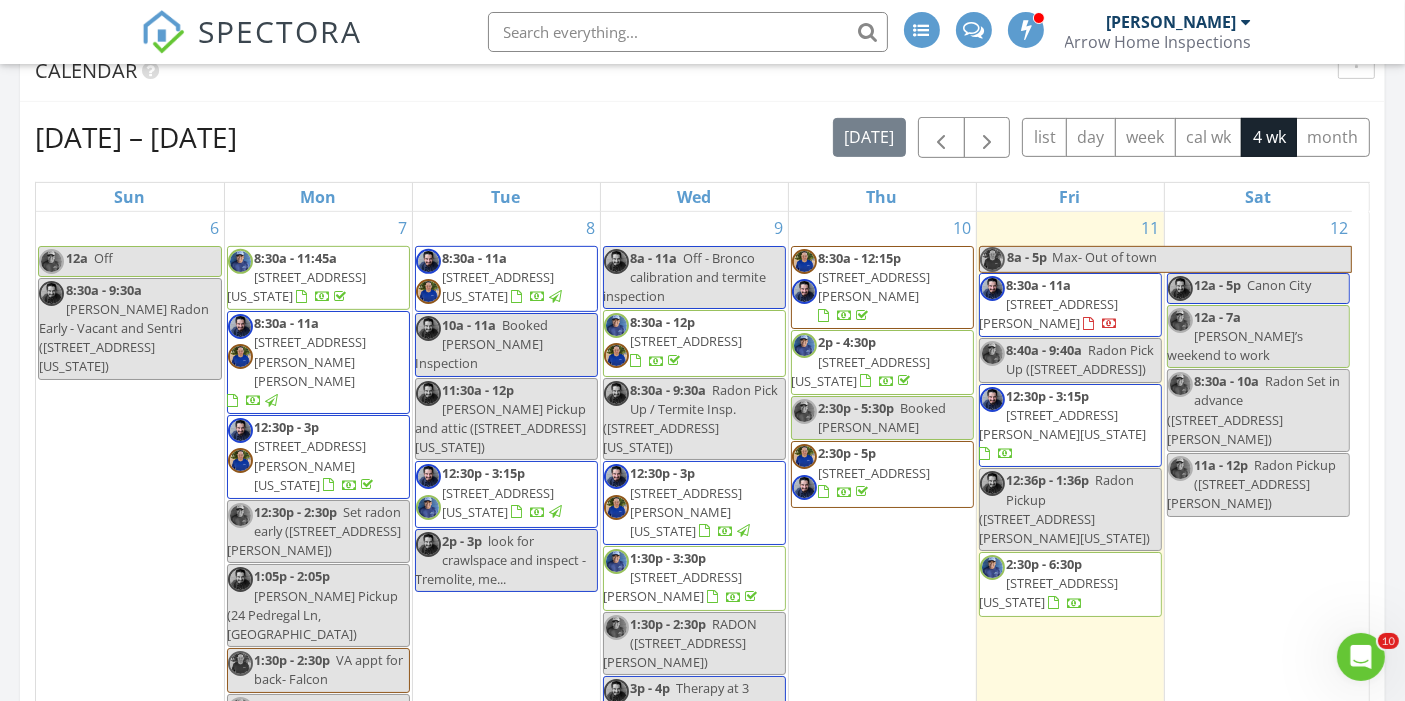 click at bounding box center [688, 32] 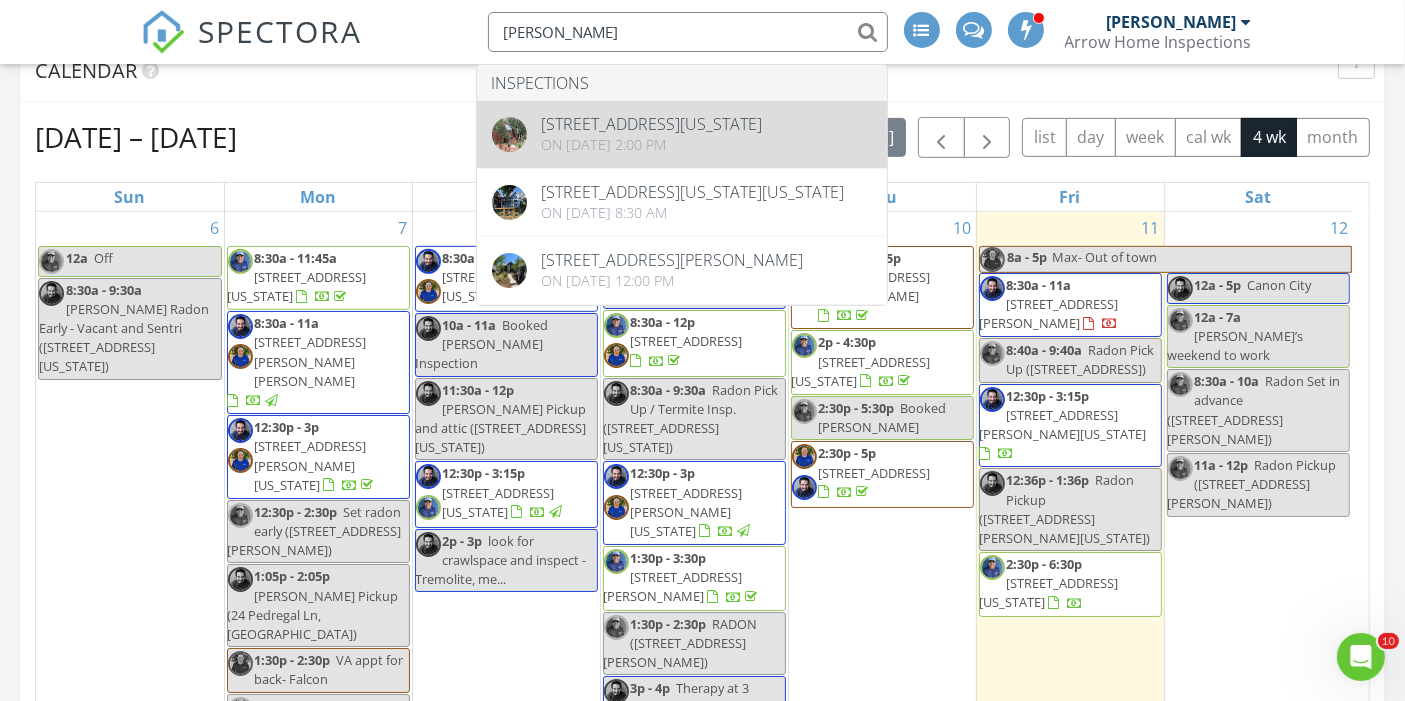 type on "brady" 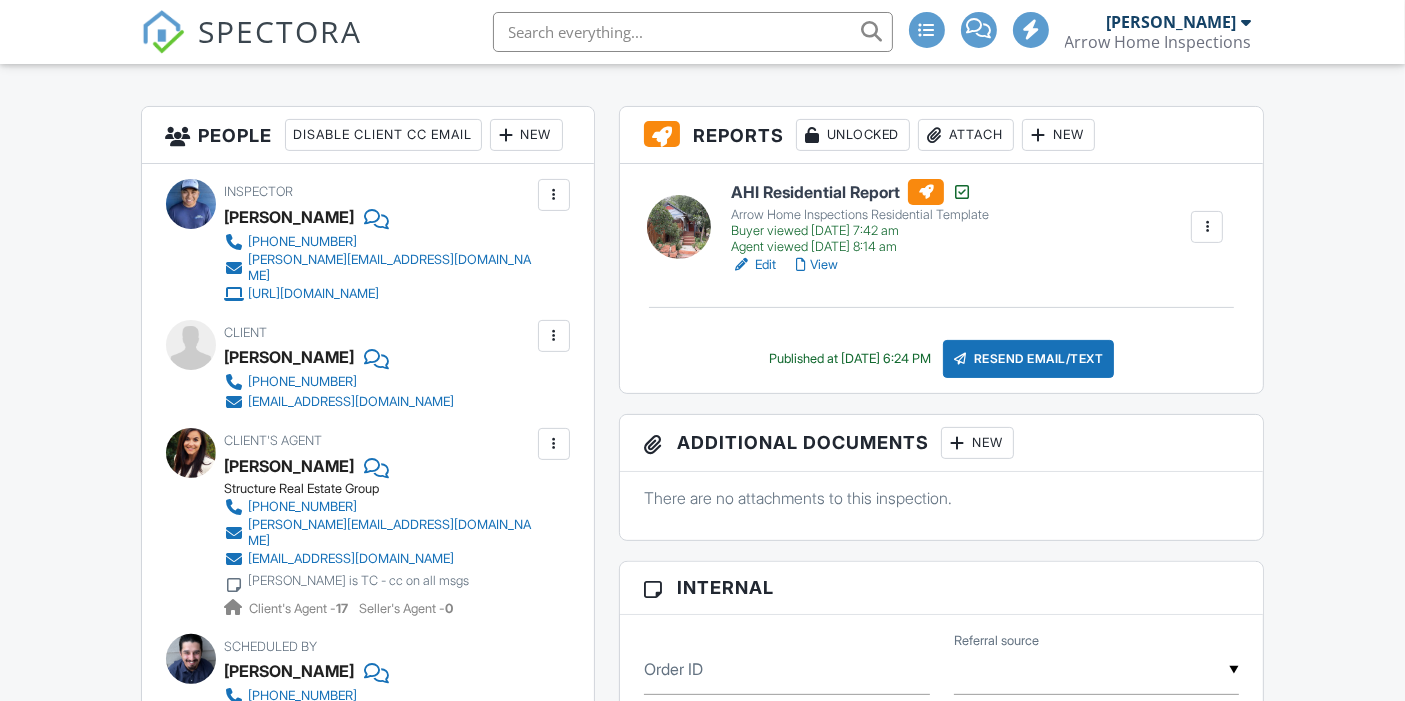 scroll, scrollTop: 482, scrollLeft: 0, axis: vertical 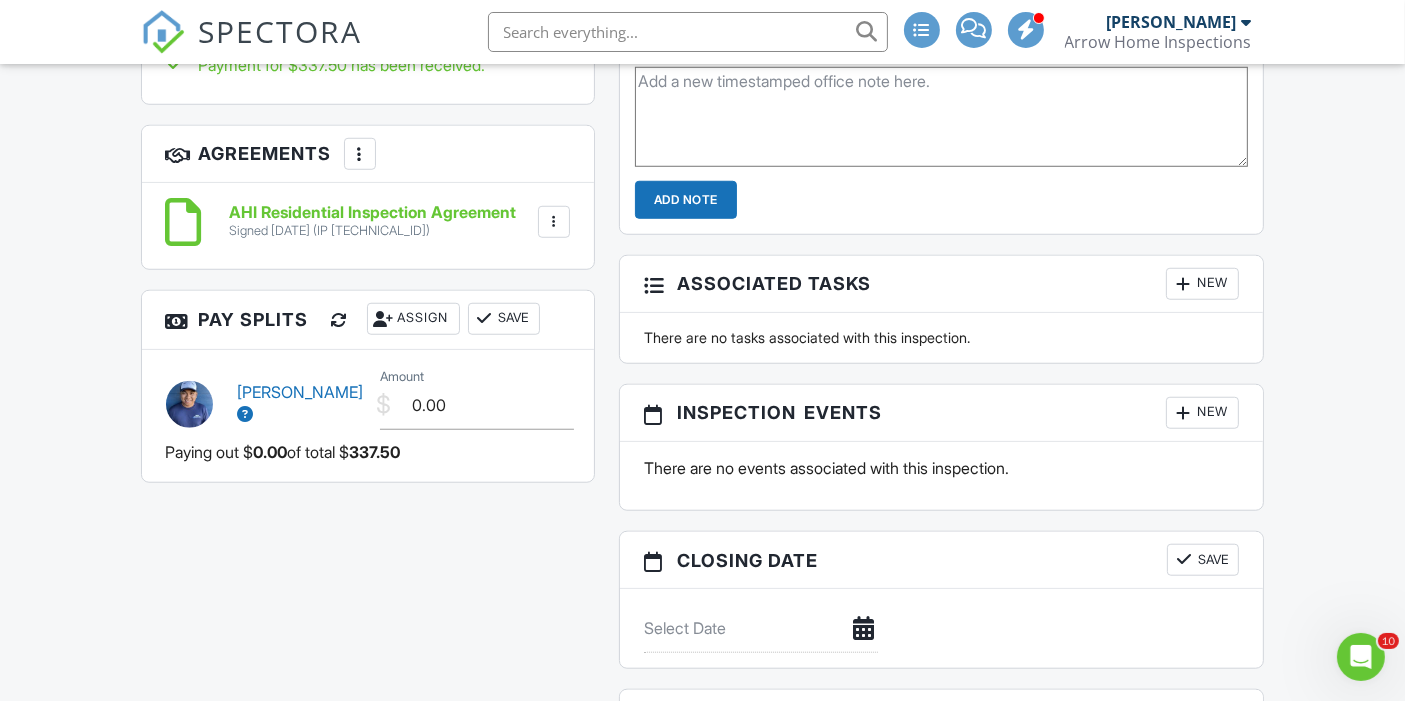 click on "SPECTORA" at bounding box center [281, 31] 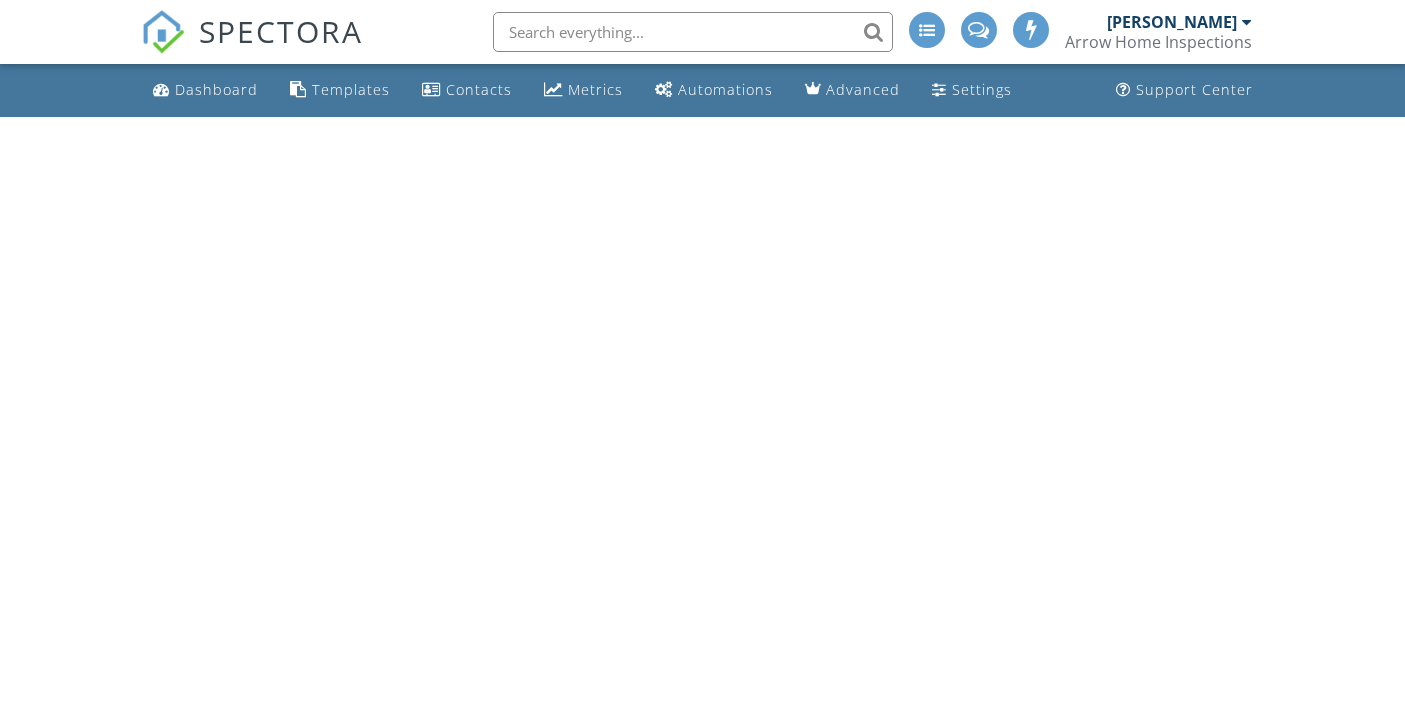 scroll, scrollTop: 0, scrollLeft: 0, axis: both 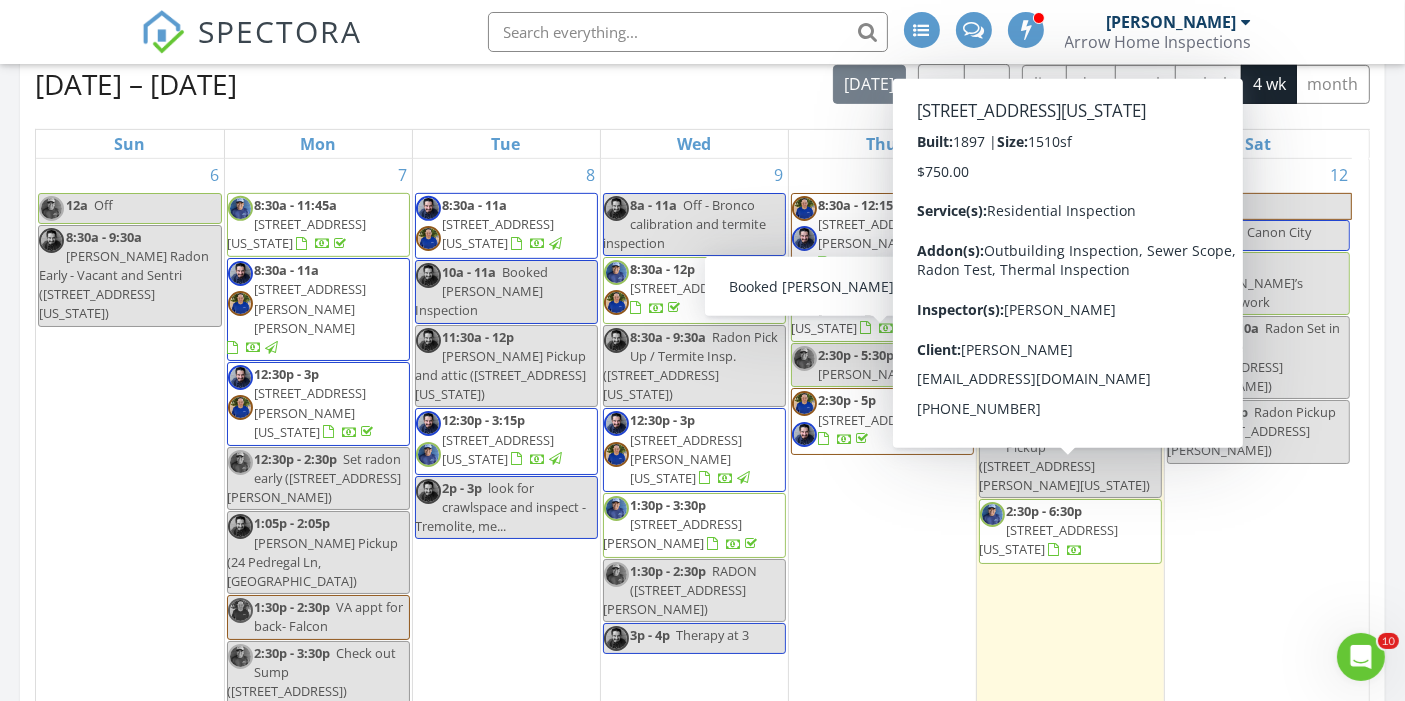 click on "11
8a - 5p
Max- Out of town
8:30a - 11a
10935 Acadia Ln, Parker 80138
8:40a - 9:40a
Radon Pick Up (127 Hanover St, Fountain)
12:30p - 3:15p
5060 Wainwright Dr, Colorado Springs 80911
12:36p - 1:36p
Radon Pickup (4690 Bethany Ct, Colorado Springs)
2:30p - 6:30p
823 N Corona St, Colorado Springs 80903" at bounding box center (1070, 455) 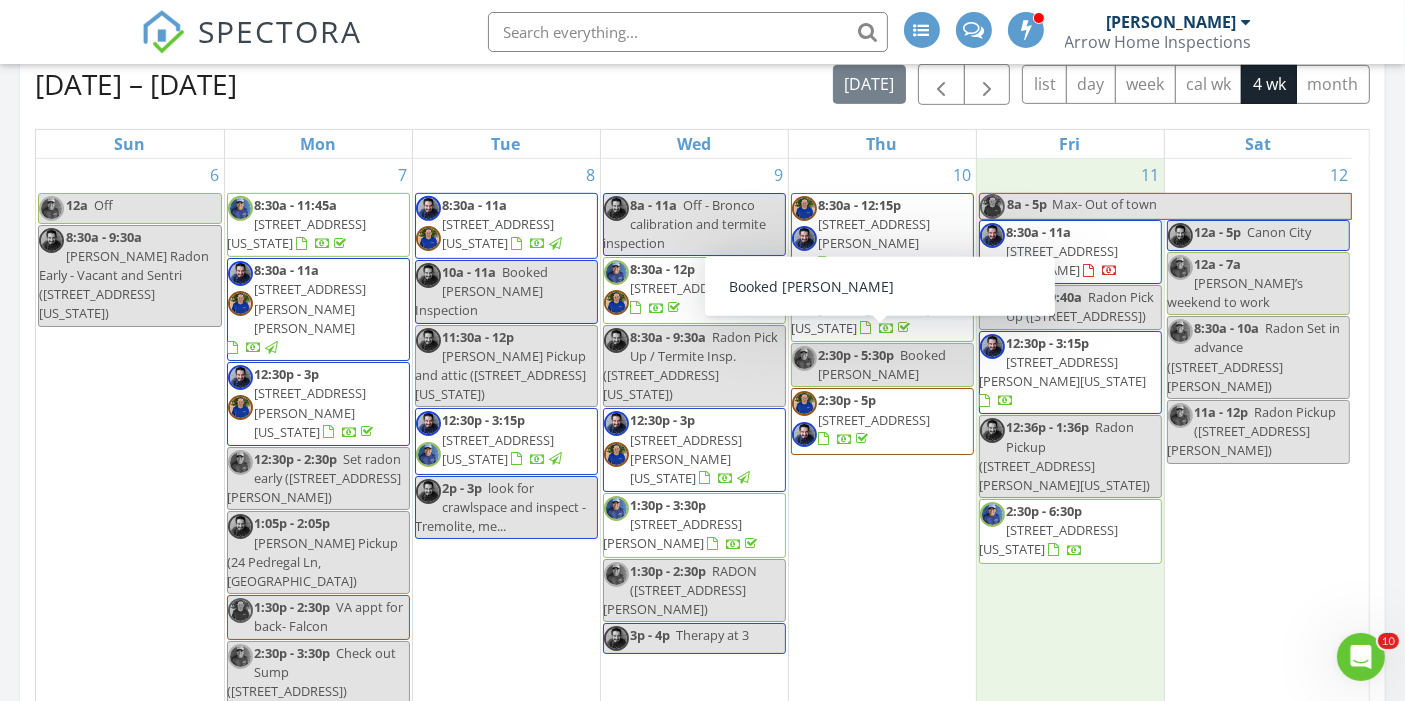 click on "2:30p - 5:30p" at bounding box center (857, 355) 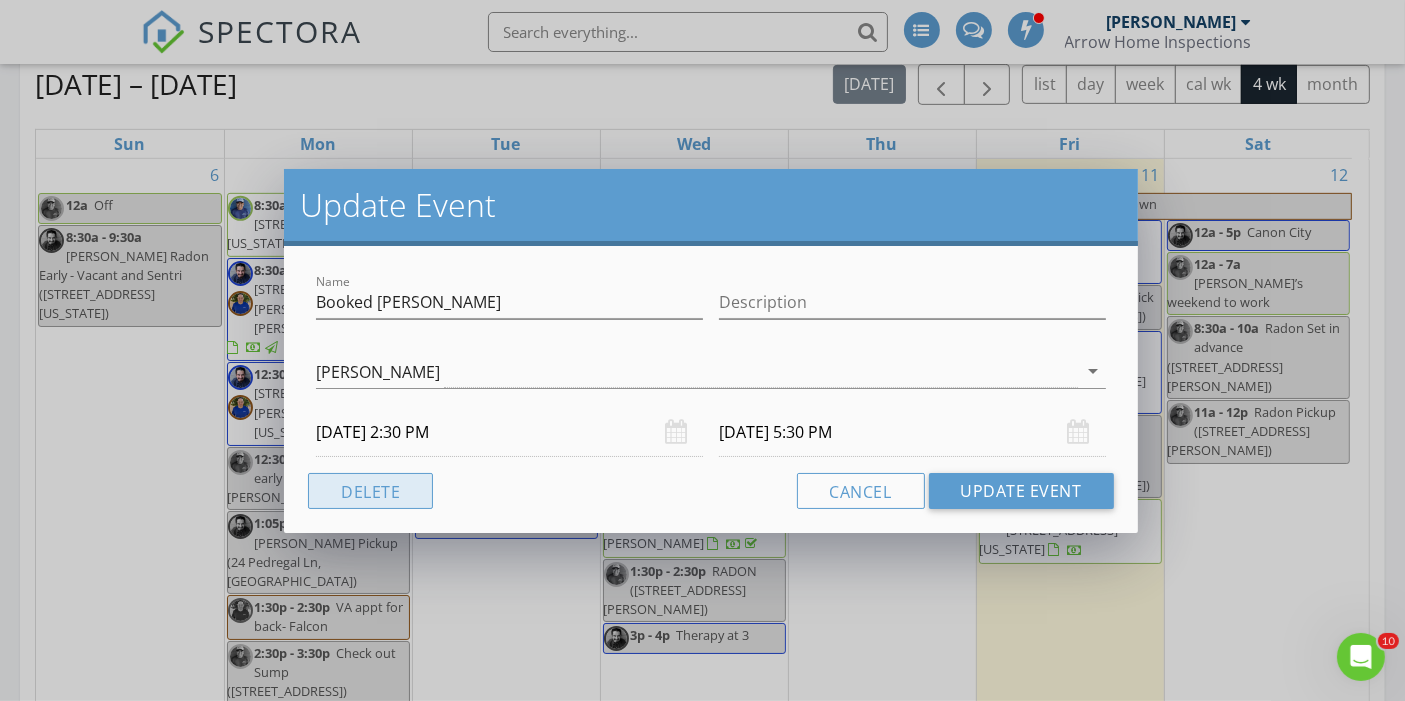 click on "Delete" at bounding box center (370, 491) 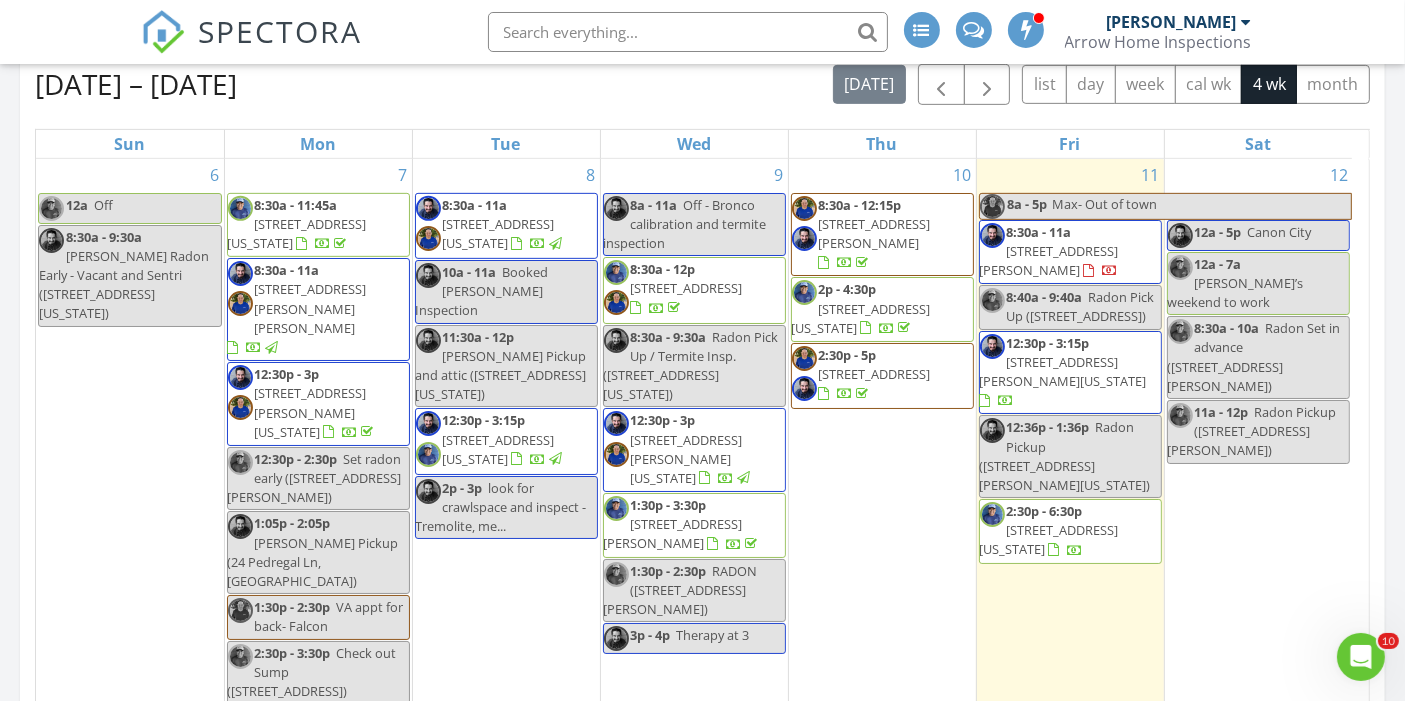 click on "[STREET_ADDRESS][US_STATE]" at bounding box center (861, 318) 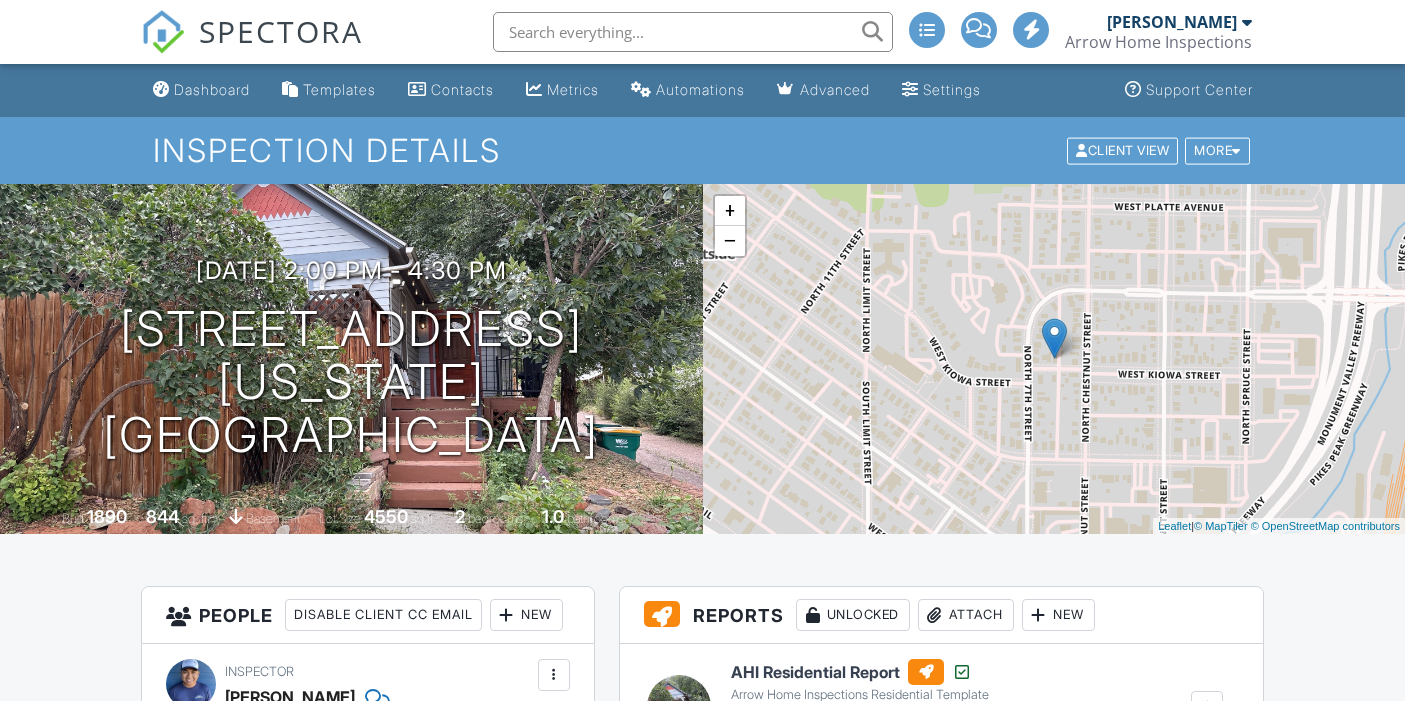 scroll, scrollTop: 882, scrollLeft: 0, axis: vertical 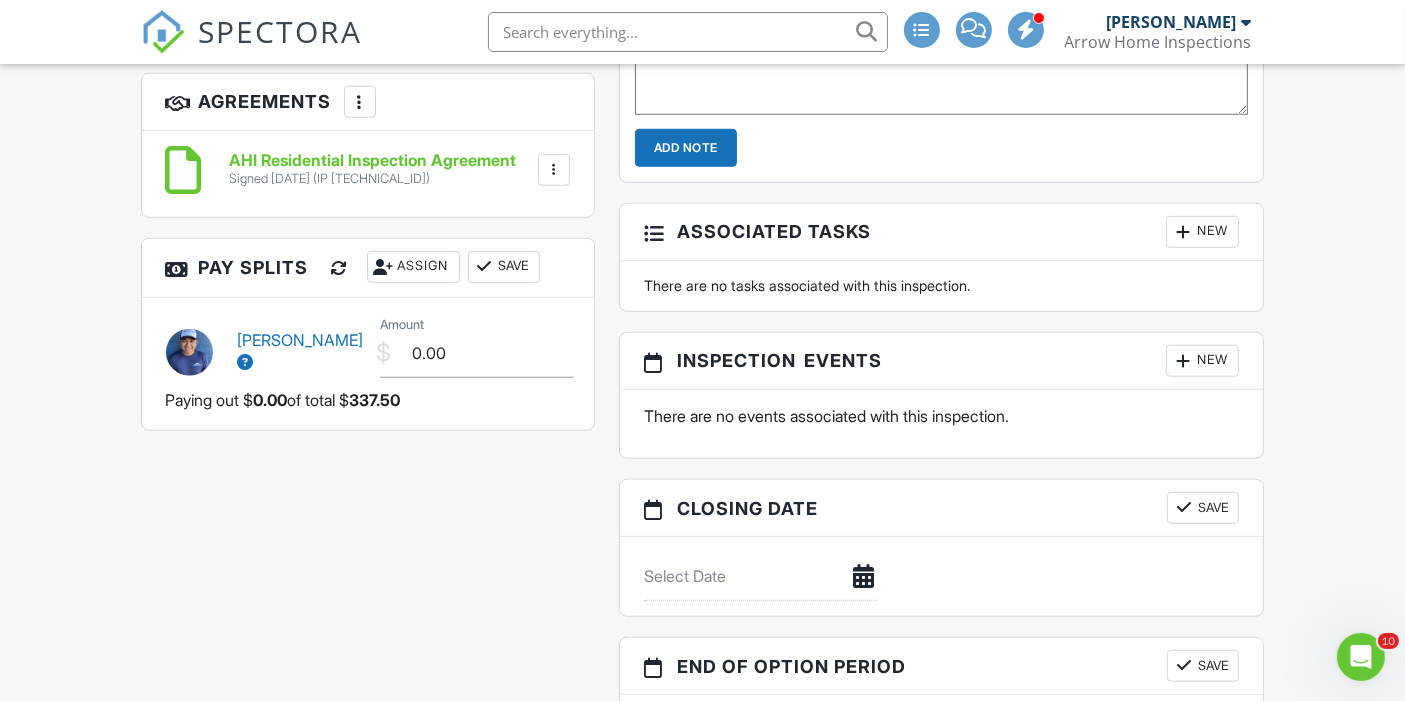click on "New" at bounding box center (1202, 361) 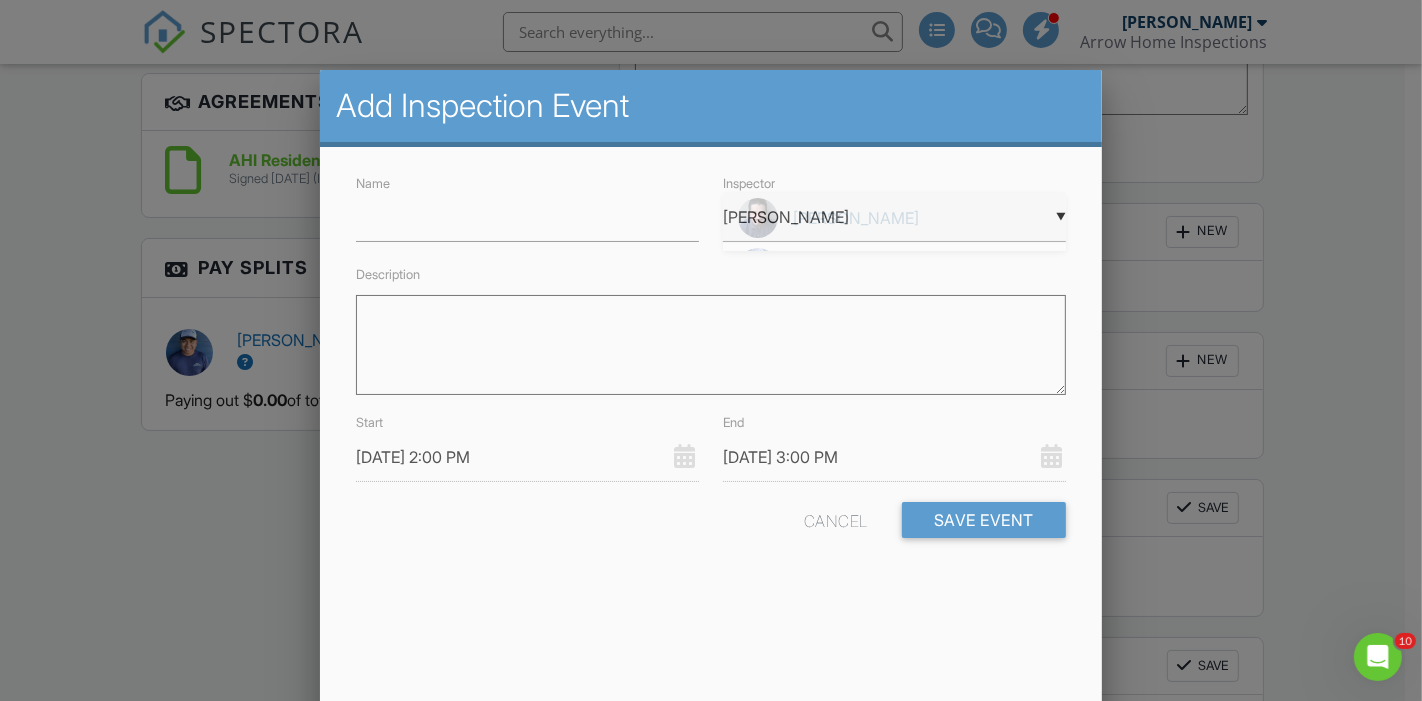 click on "▼ [PERSON_NAME] [PERSON_NAME] [PERSON_NAME] [PERSON_NAME] [PERSON_NAME]
[PERSON_NAME]
[PERSON_NAME]" at bounding box center (894, 217) 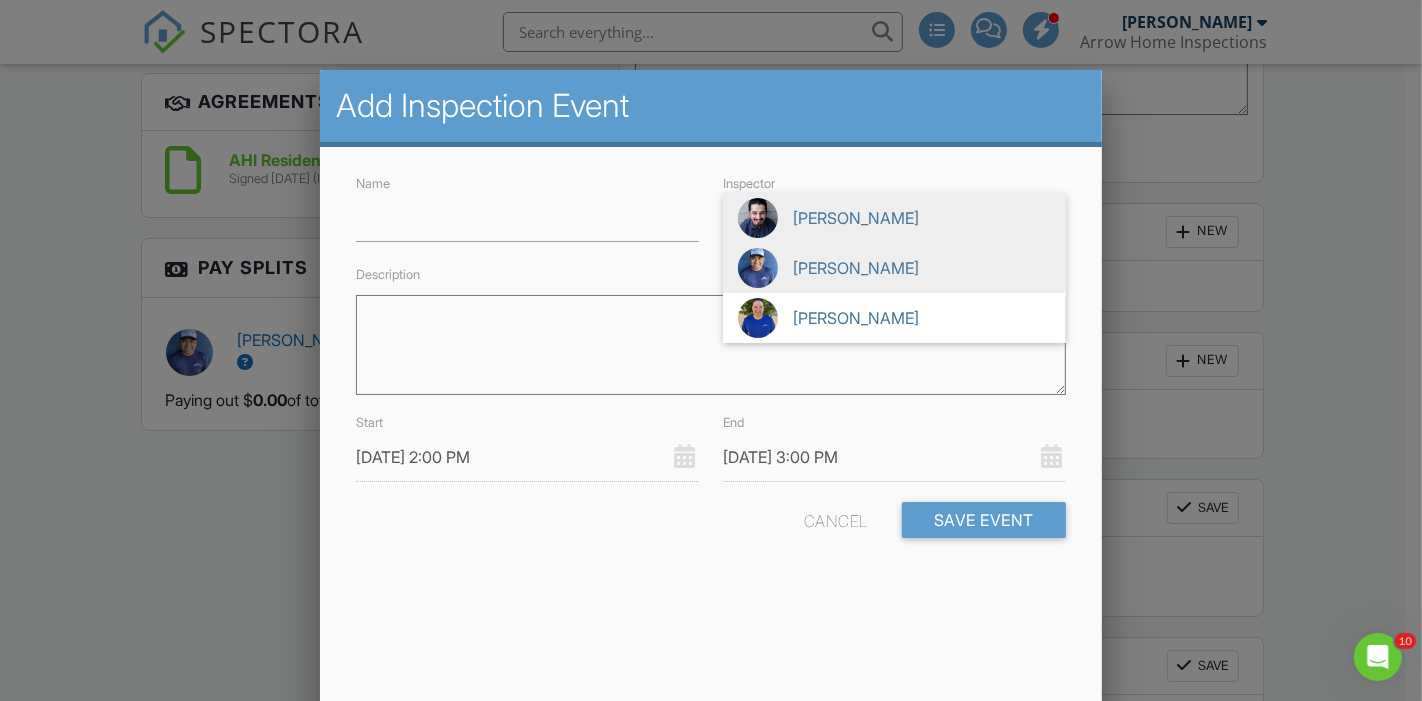 click on "[PERSON_NAME]" at bounding box center (894, 268) 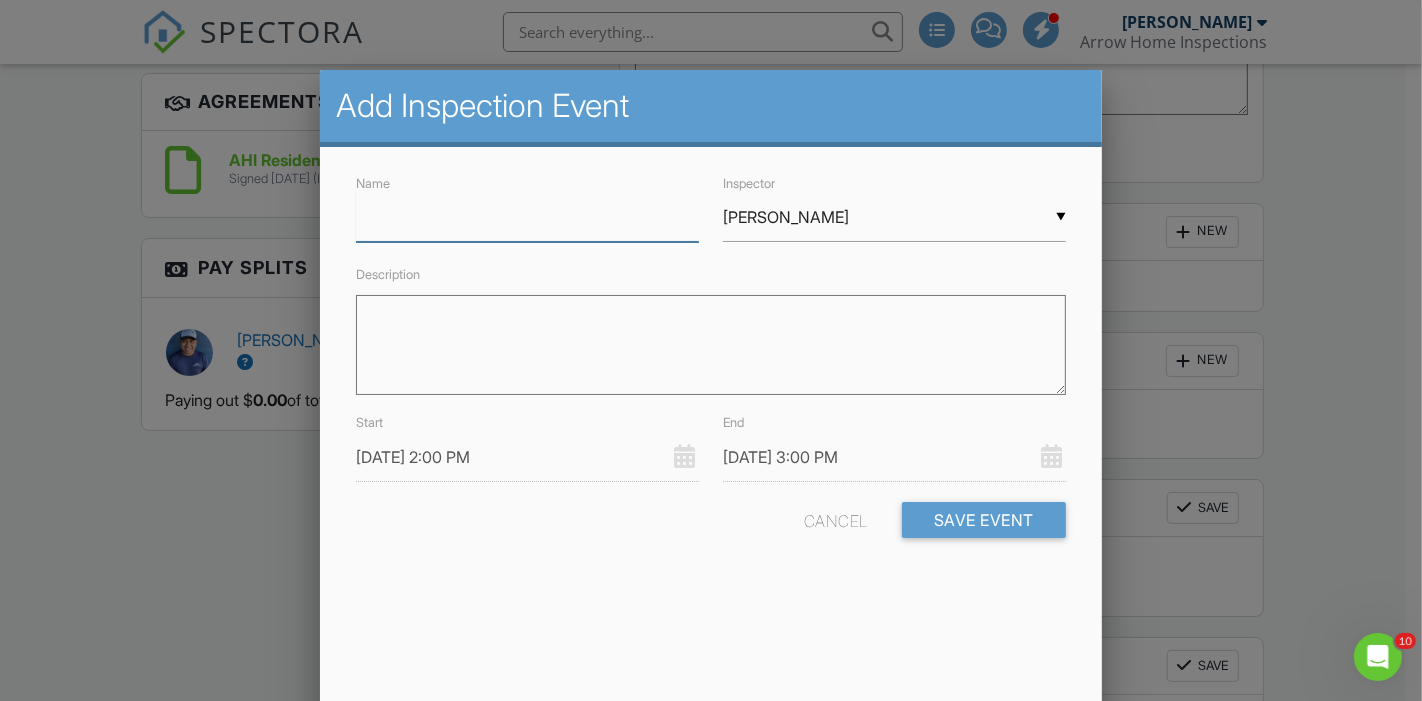 click on "Name" at bounding box center [527, 217] 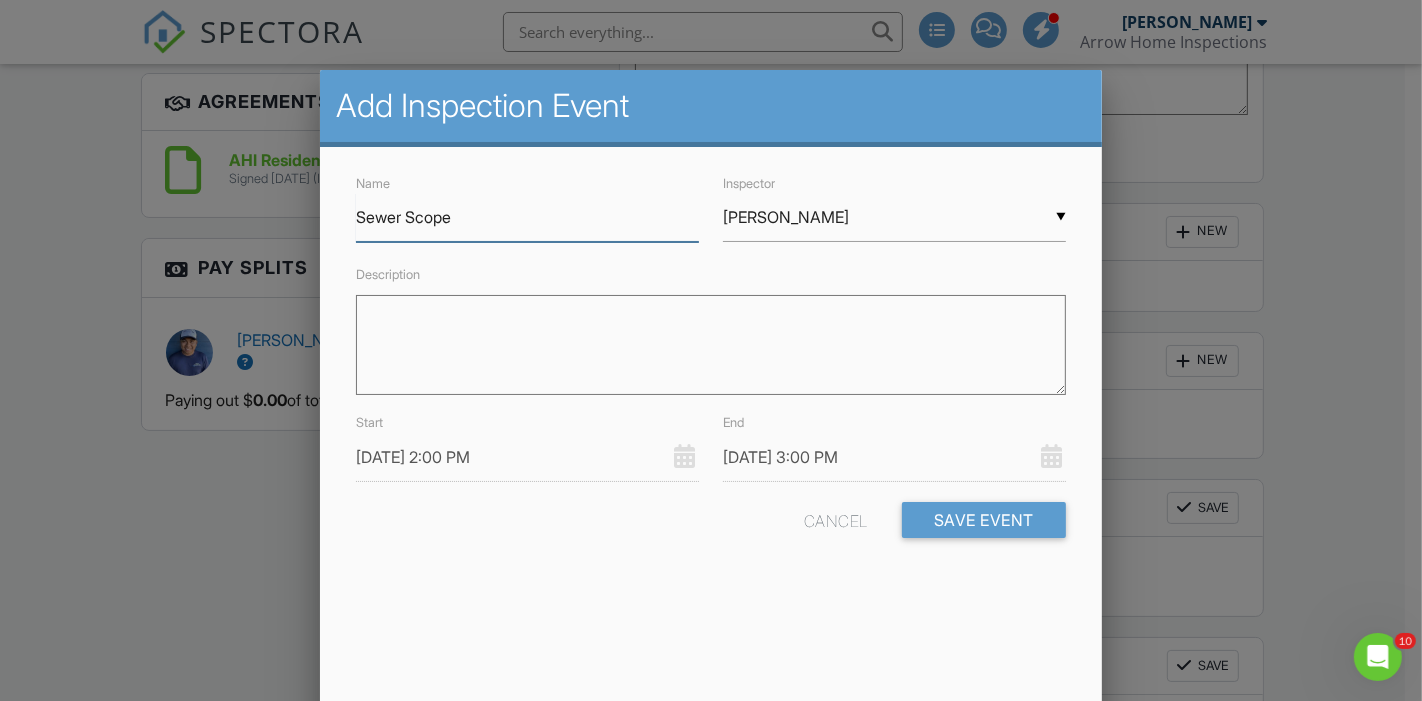 type on "Sewer Scope" 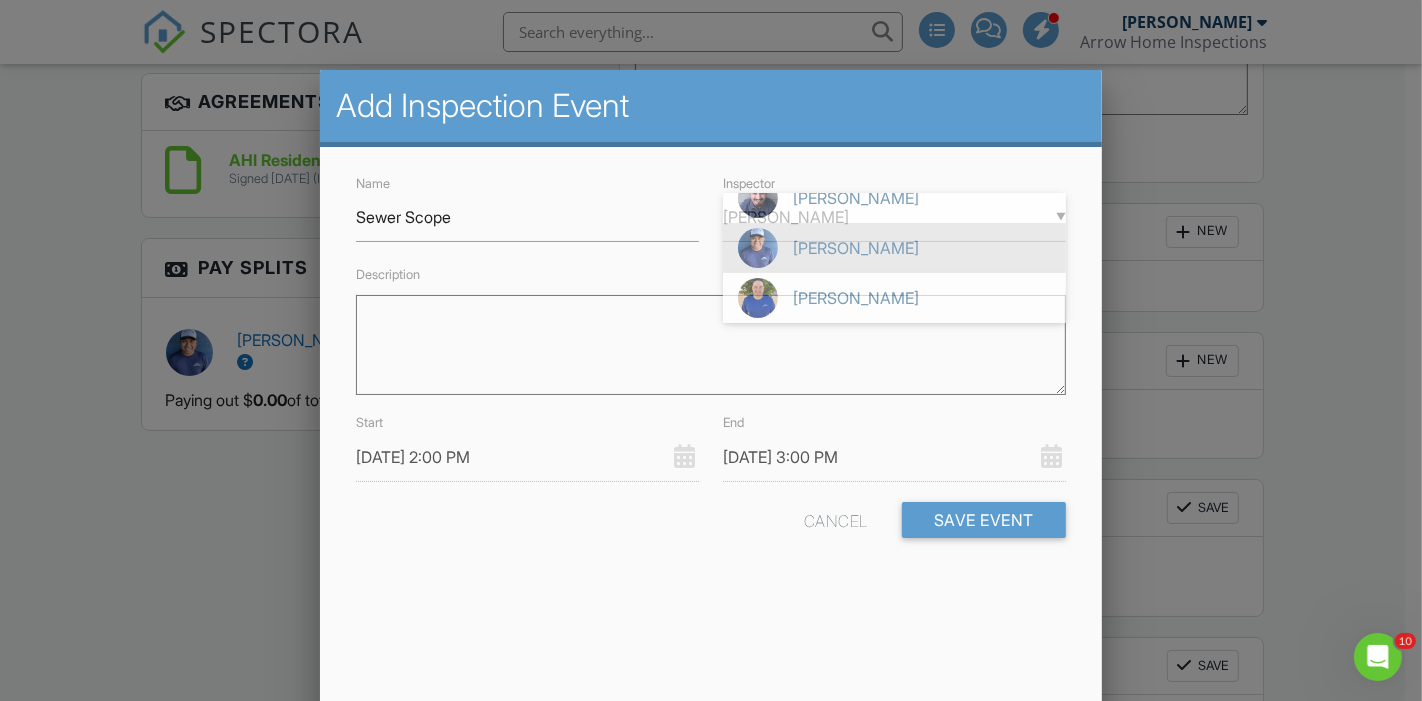scroll, scrollTop: 1, scrollLeft: 0, axis: vertical 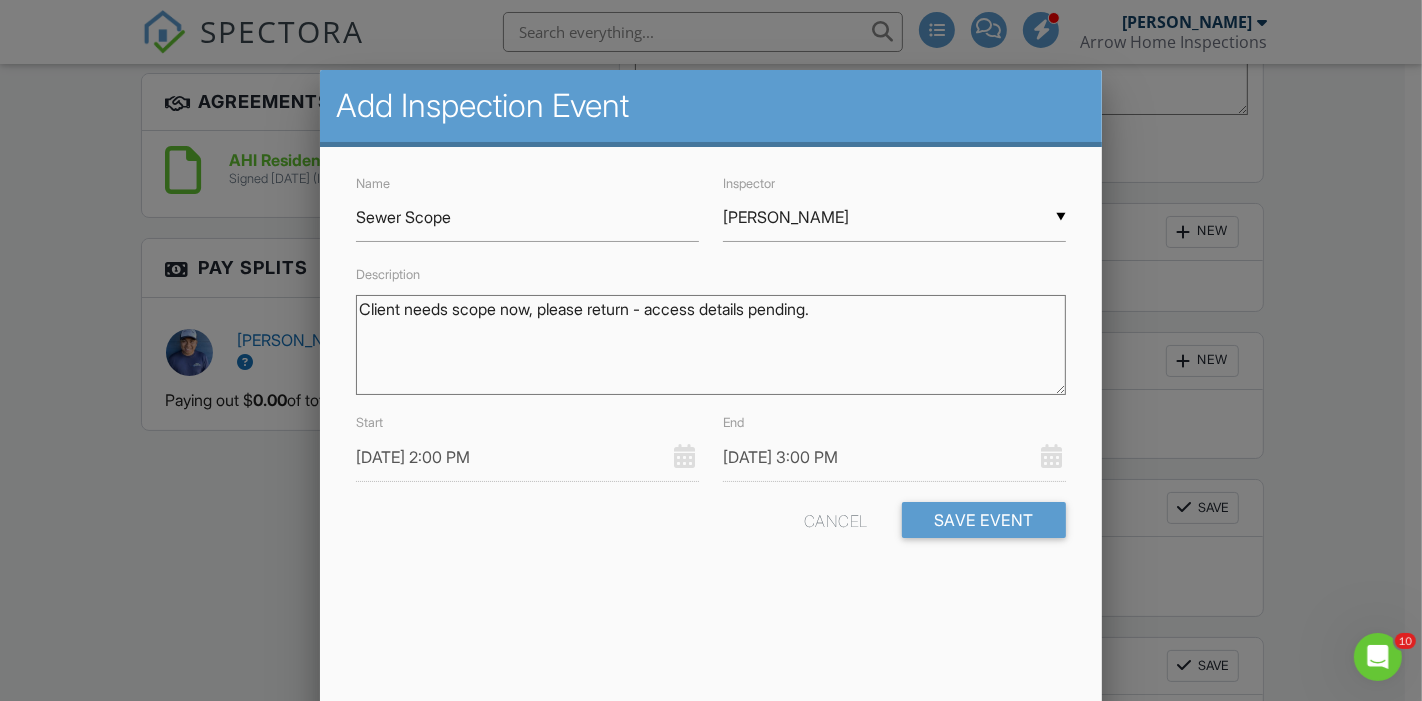 click on "Client needs scope now, please return - access details pending." at bounding box center (711, 345) 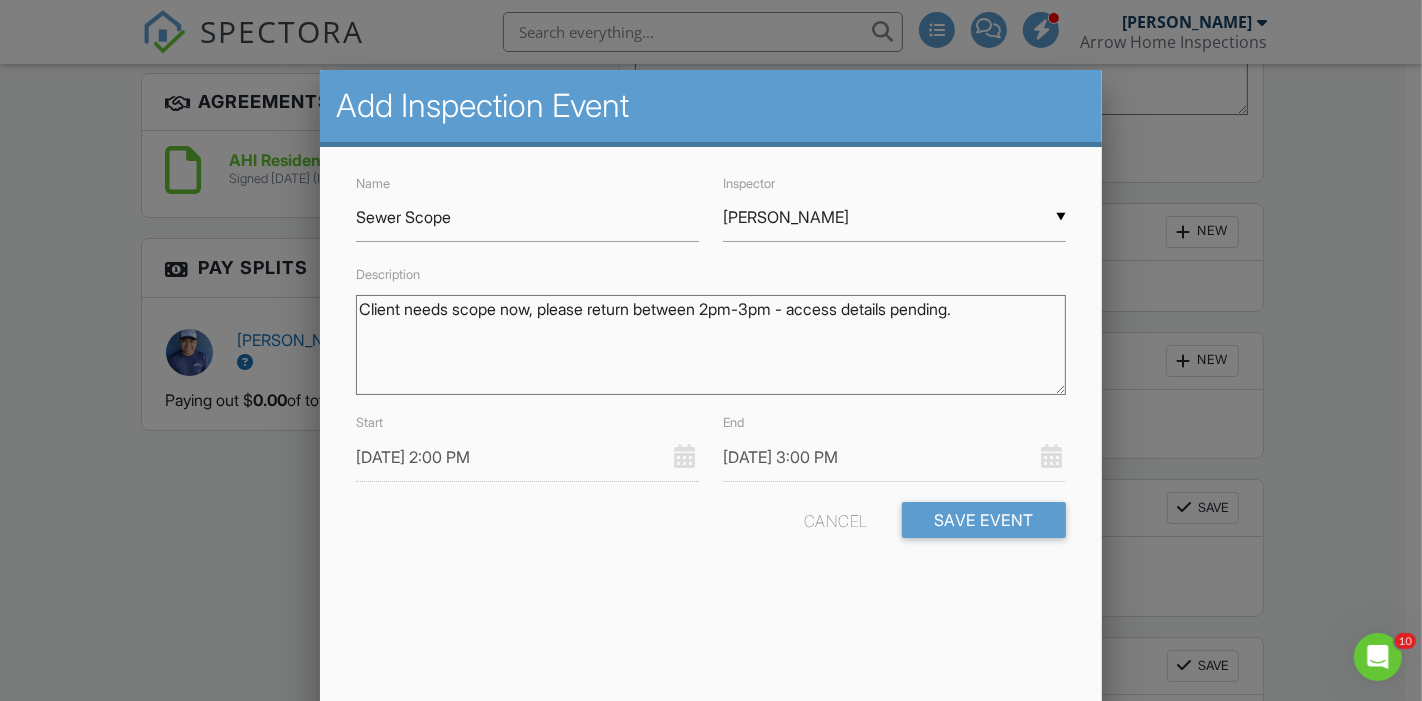 type on "Client needs scope now, please return between 2pm-3pm - access details pending." 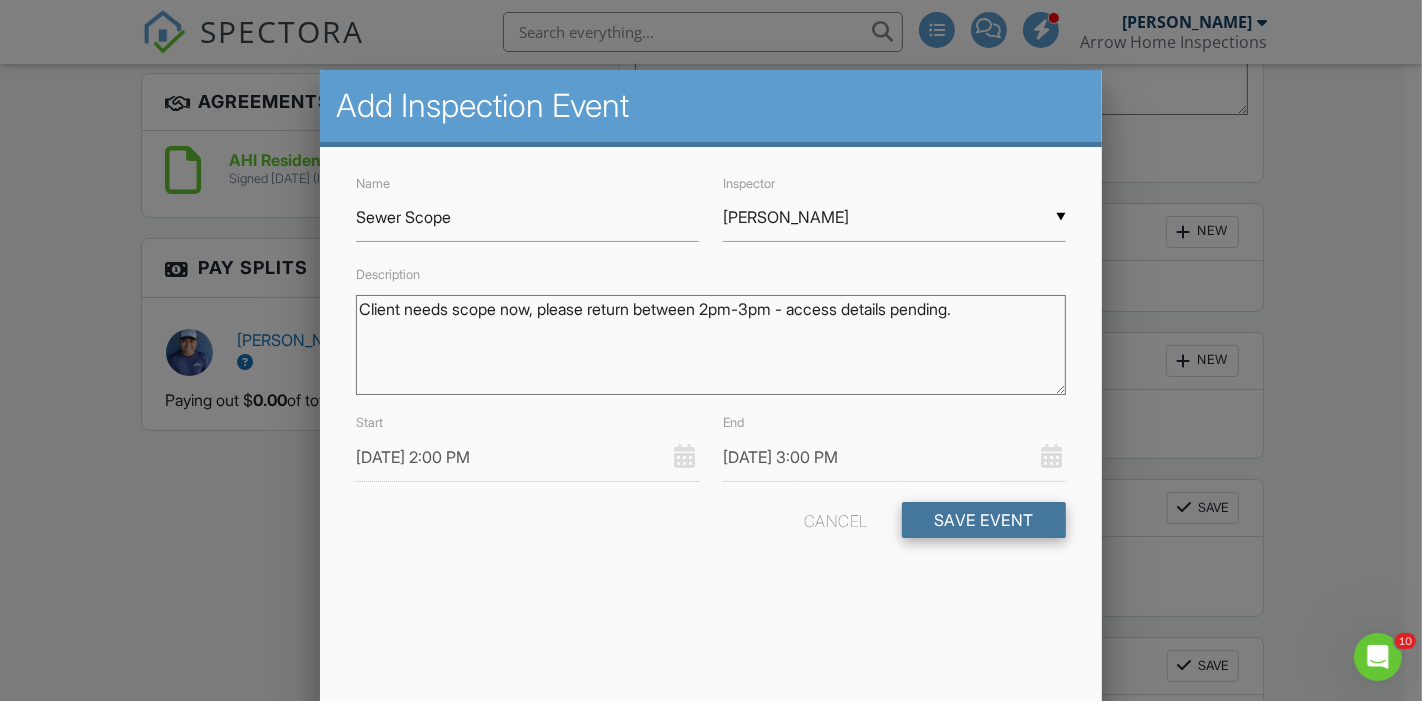 click on "Save Event" at bounding box center (984, 520) 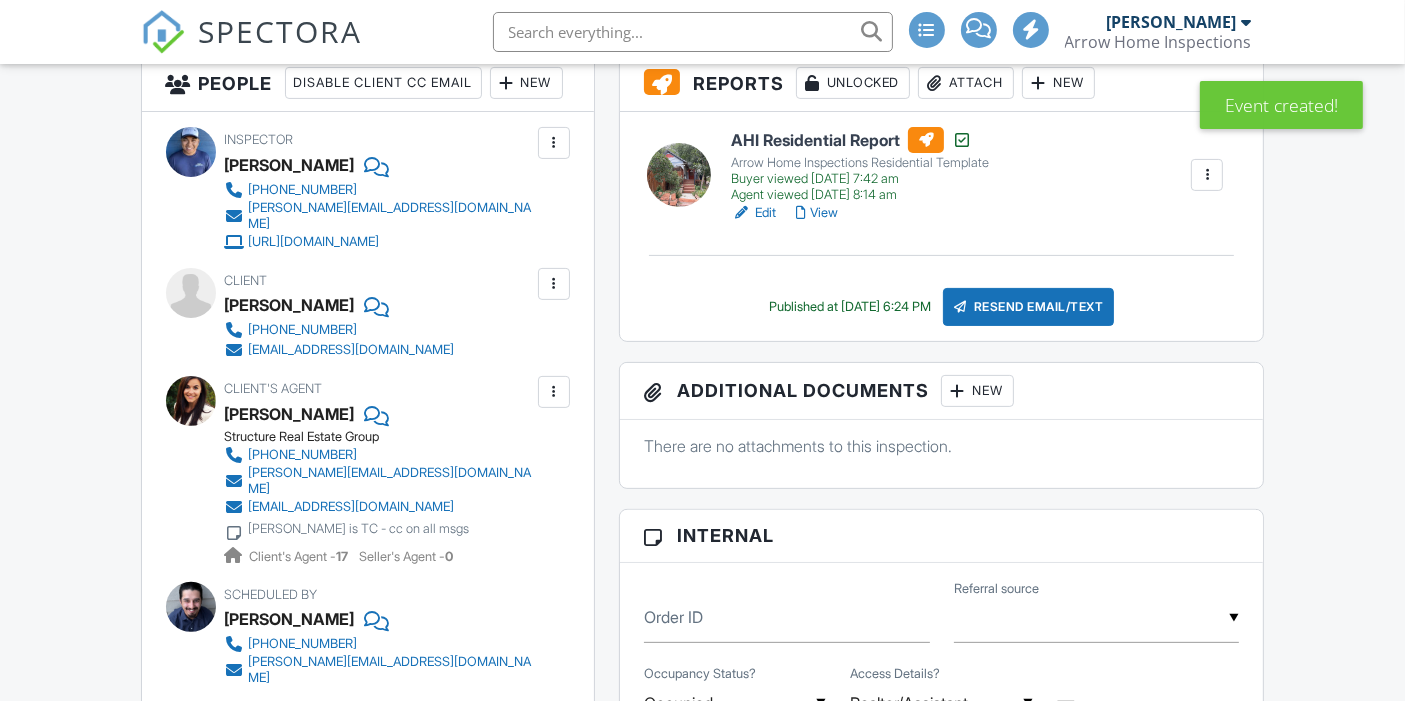 scroll, scrollTop: 0, scrollLeft: 0, axis: both 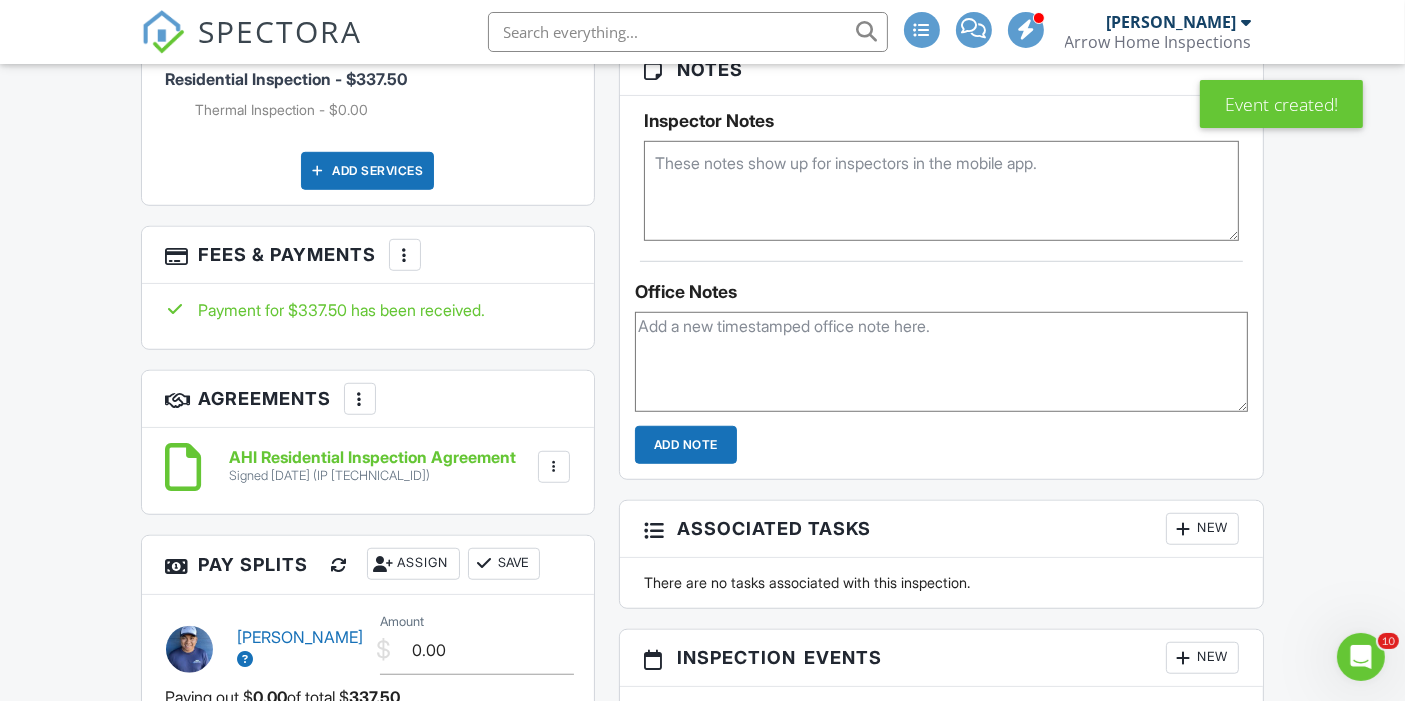 click on "Add Services" at bounding box center [367, 171] 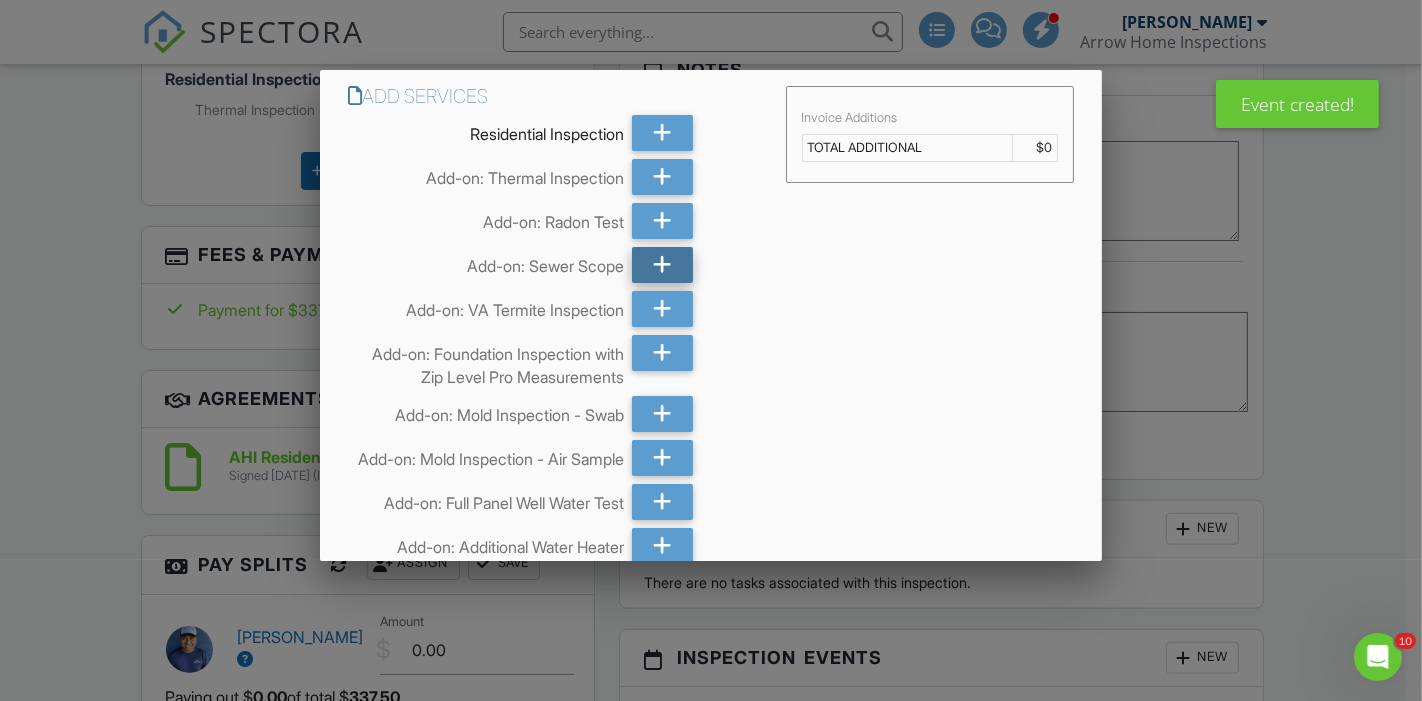 click at bounding box center [662, 265] 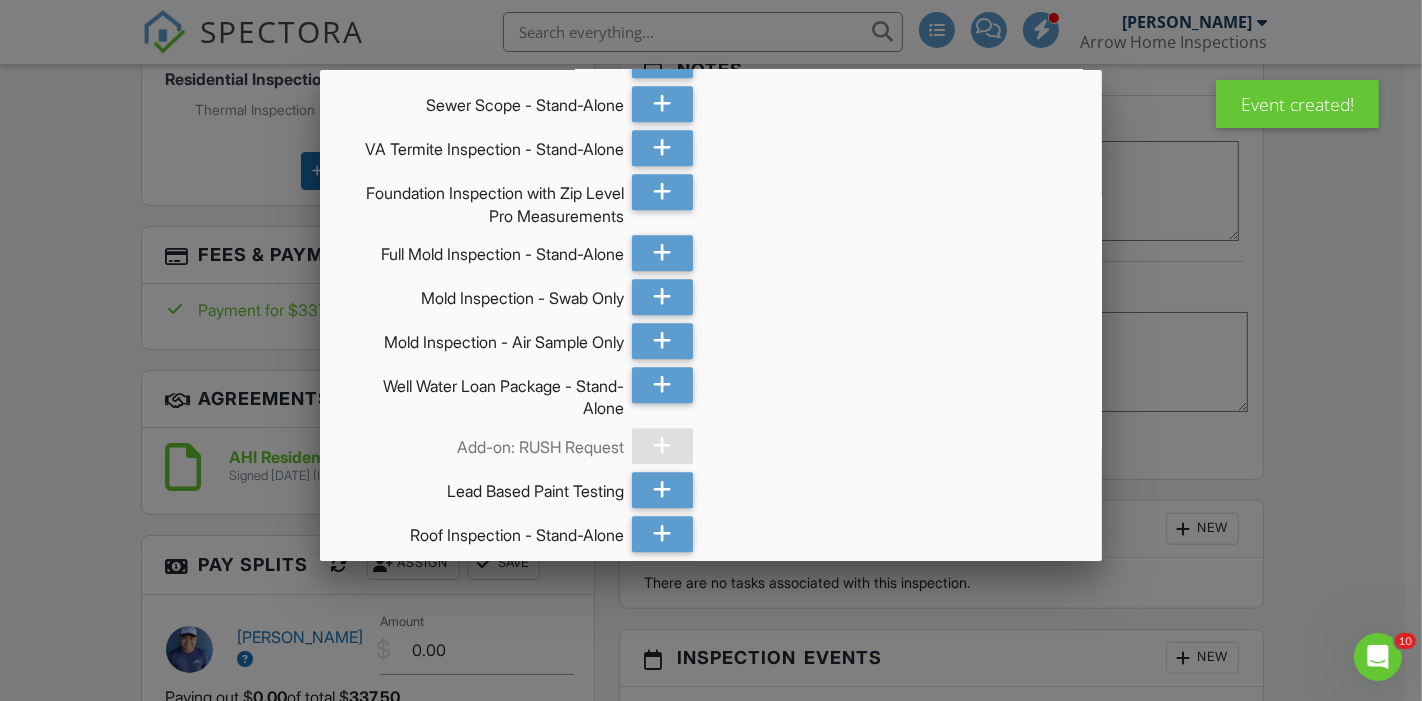 scroll, scrollTop: 4651, scrollLeft: 0, axis: vertical 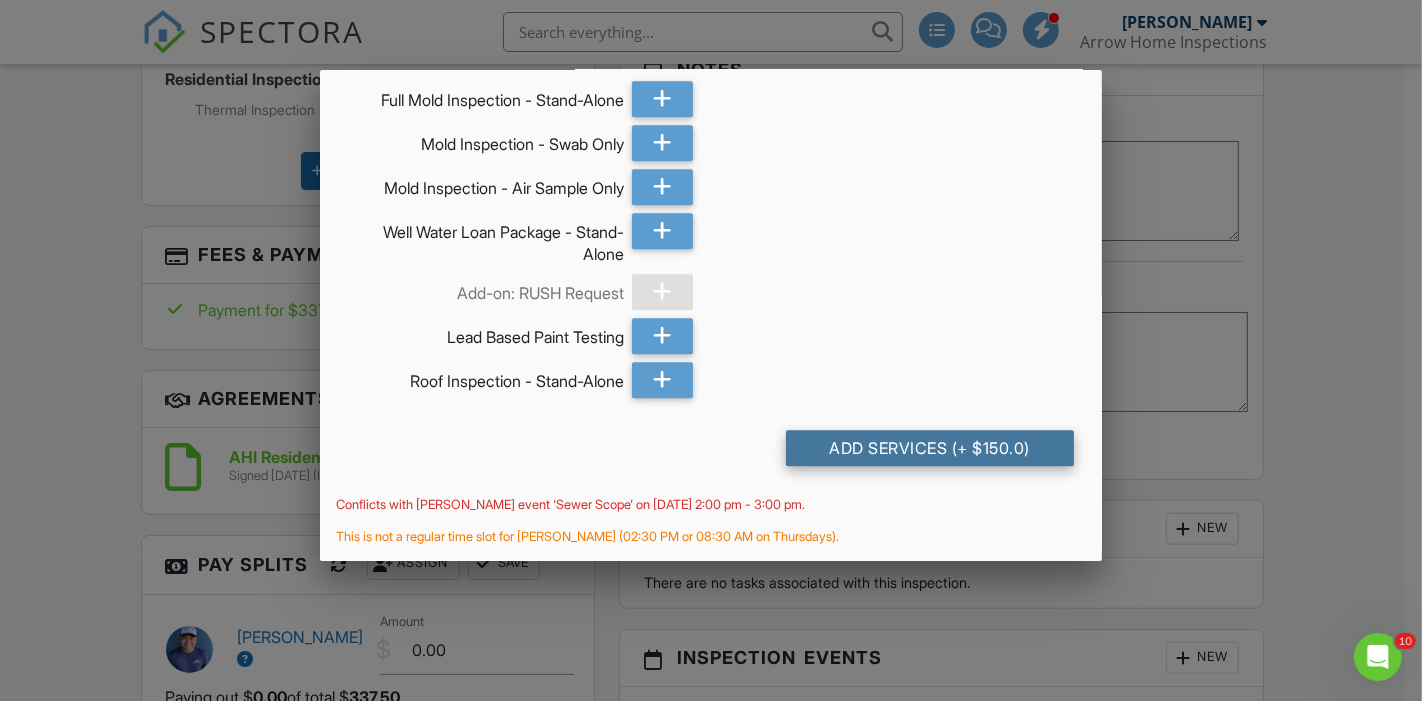 click on "Add Services
(+ $150.0)" at bounding box center [930, 448] 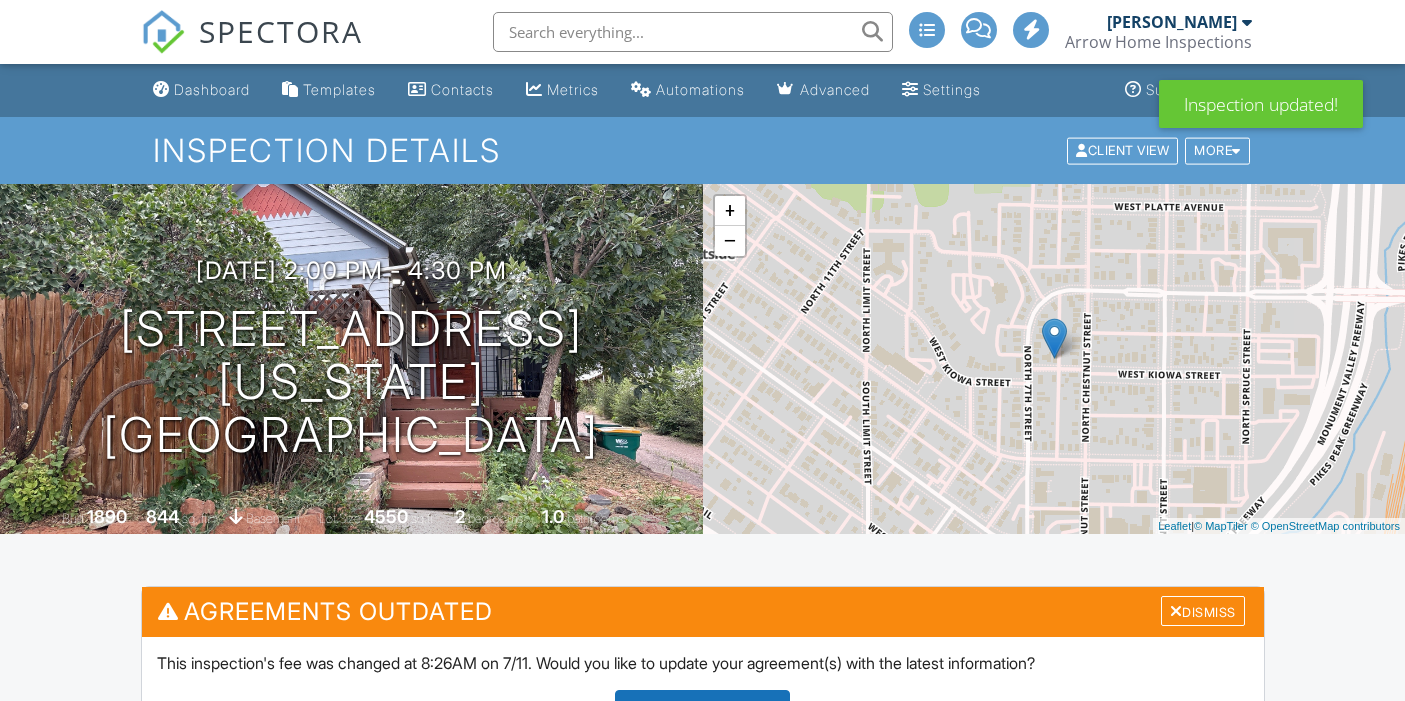 scroll, scrollTop: 0, scrollLeft: 0, axis: both 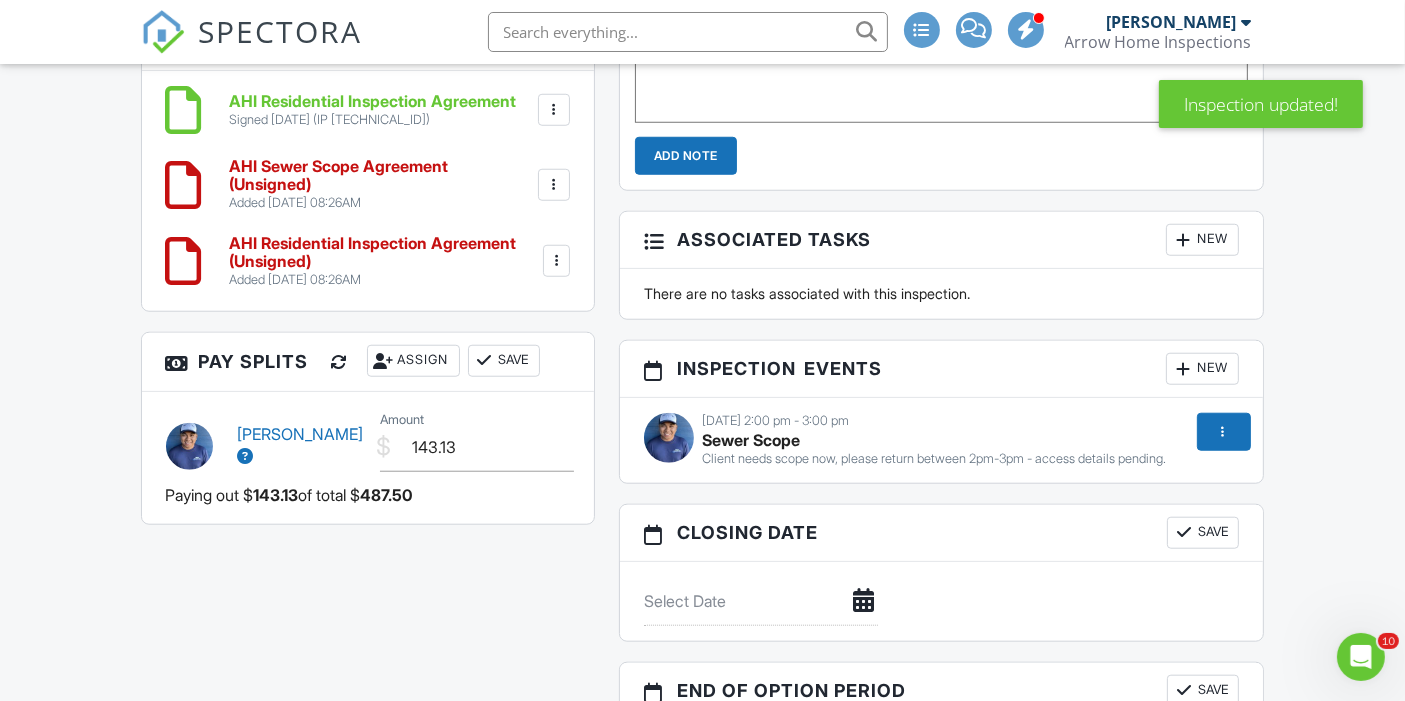 click at bounding box center (1222, 432) 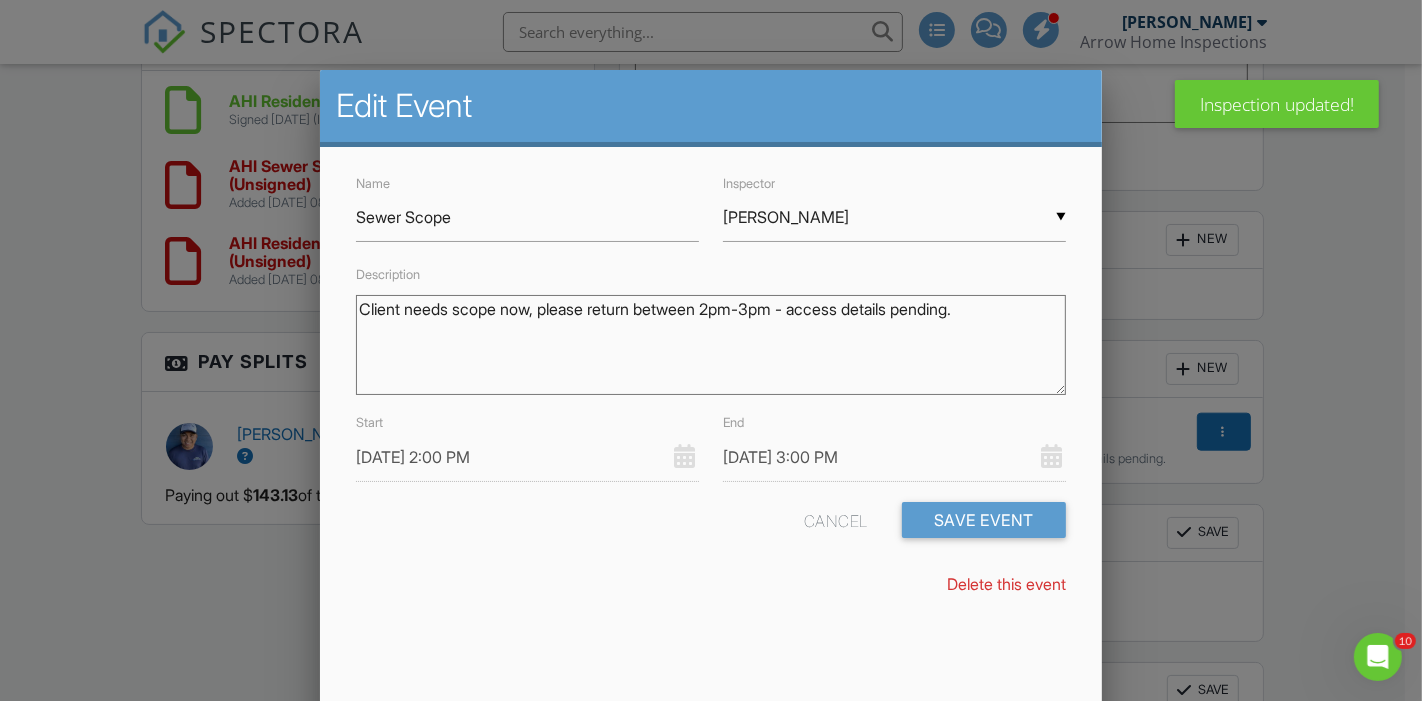 click on "Client needs scope now, please return between 2pm-3pm - access details pending." at bounding box center [711, 345] 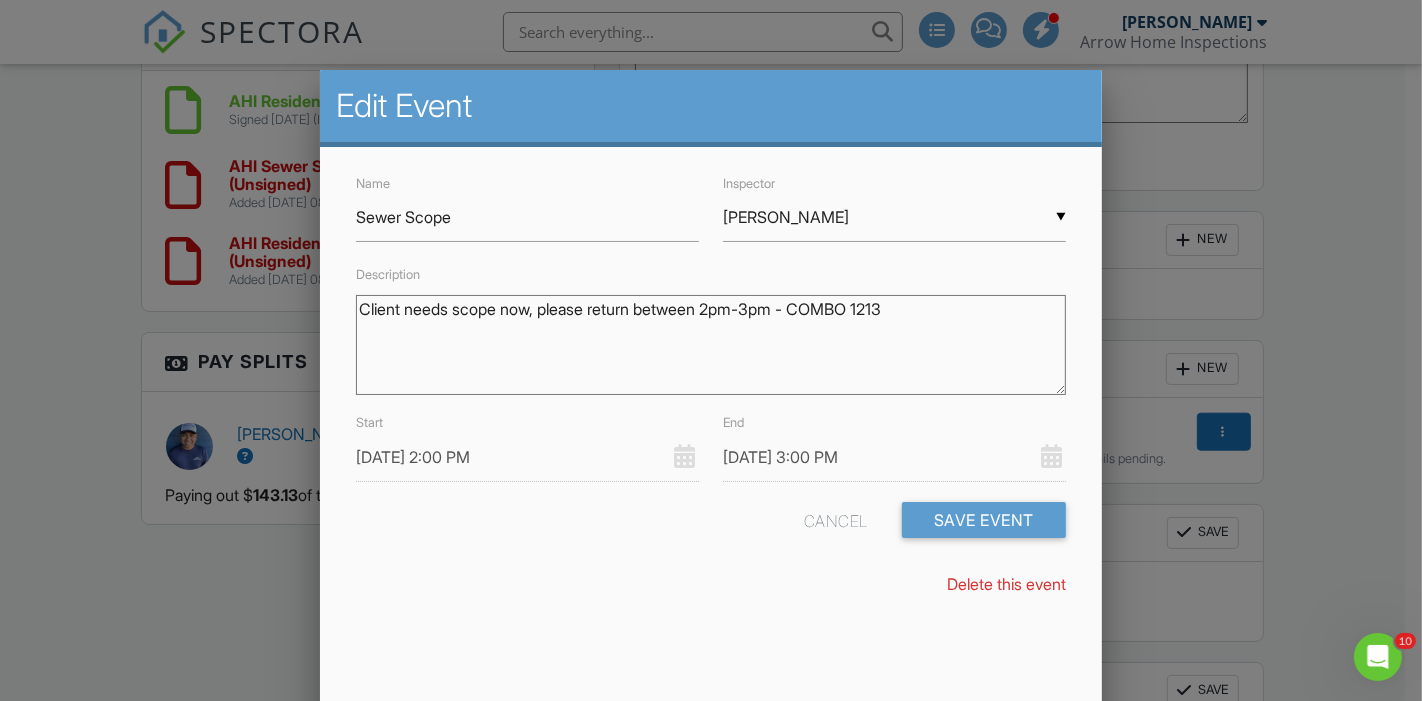 click on "Client needs scope now, please return between 2pm-3pm - access details pending." at bounding box center [711, 345] 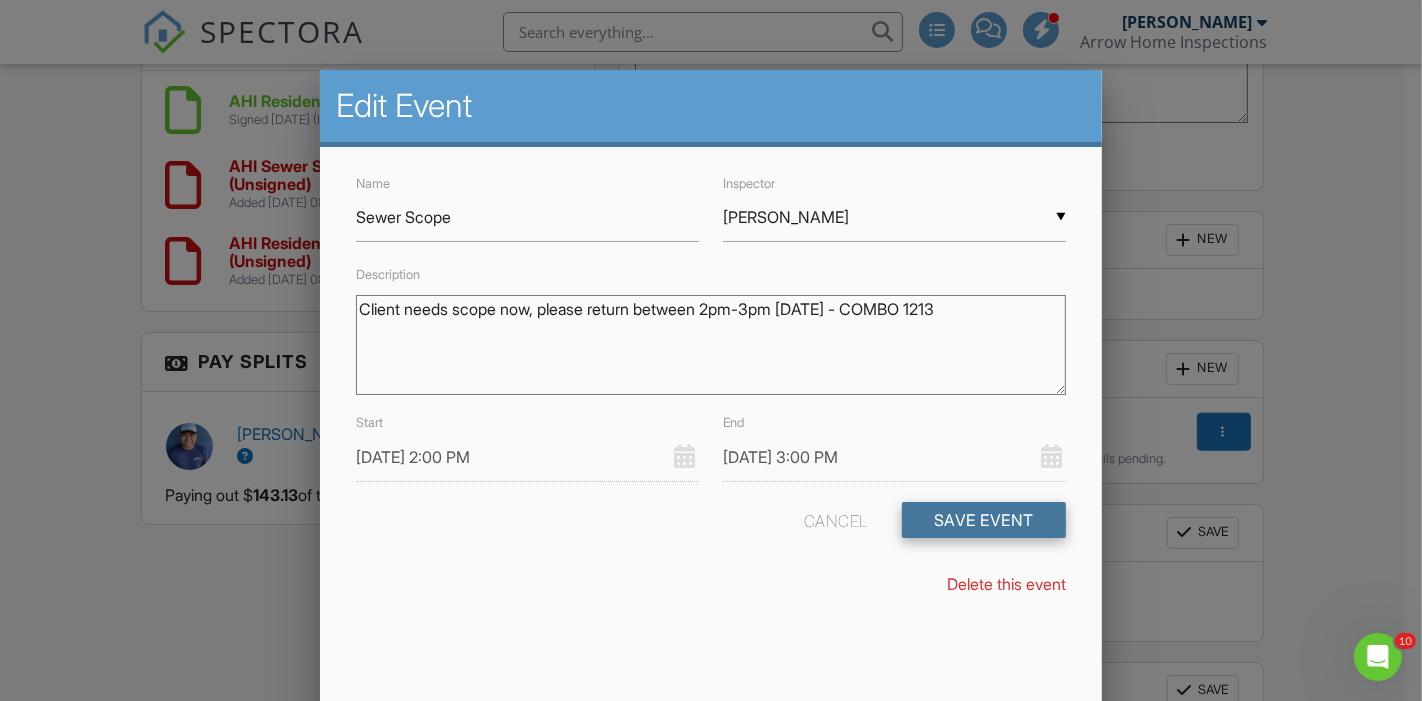 type on "Client needs scope now, please return between 2pm-3pm [DATE] - COMBO 1213" 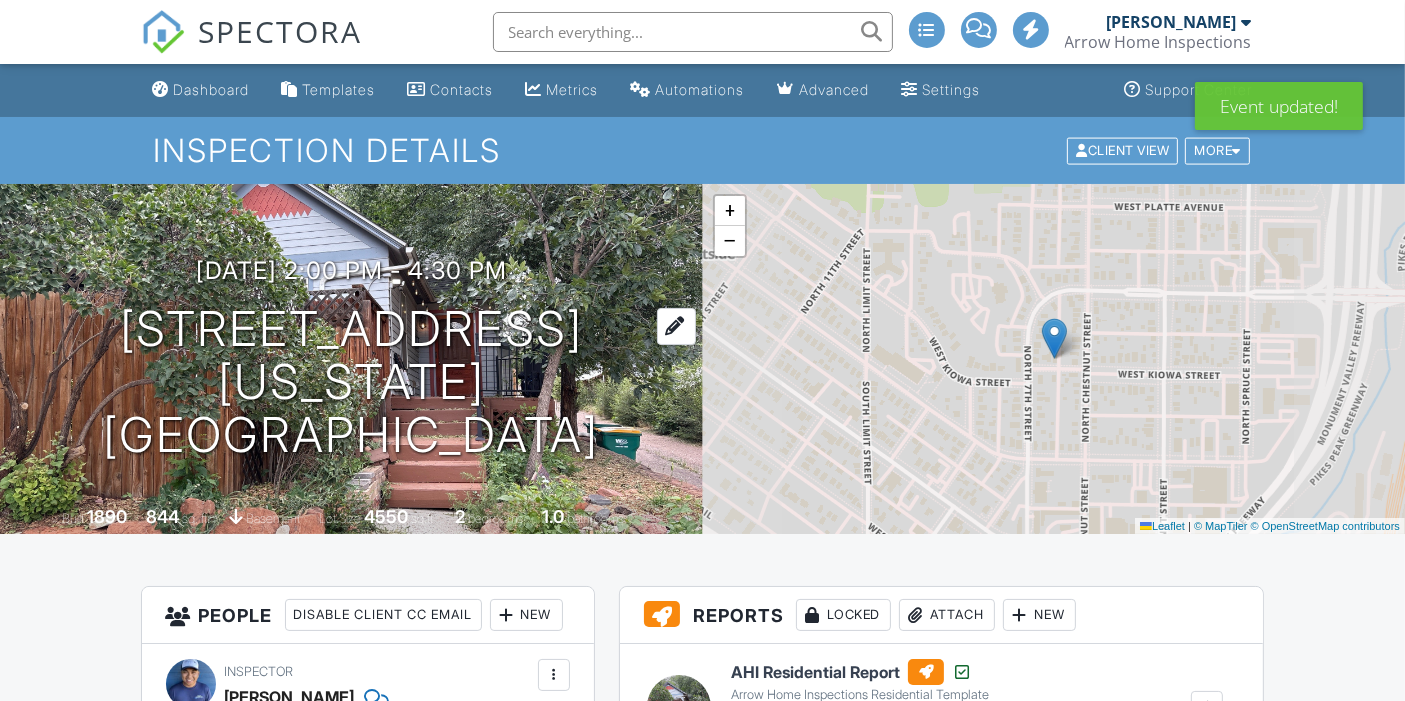 scroll, scrollTop: 613, scrollLeft: 0, axis: vertical 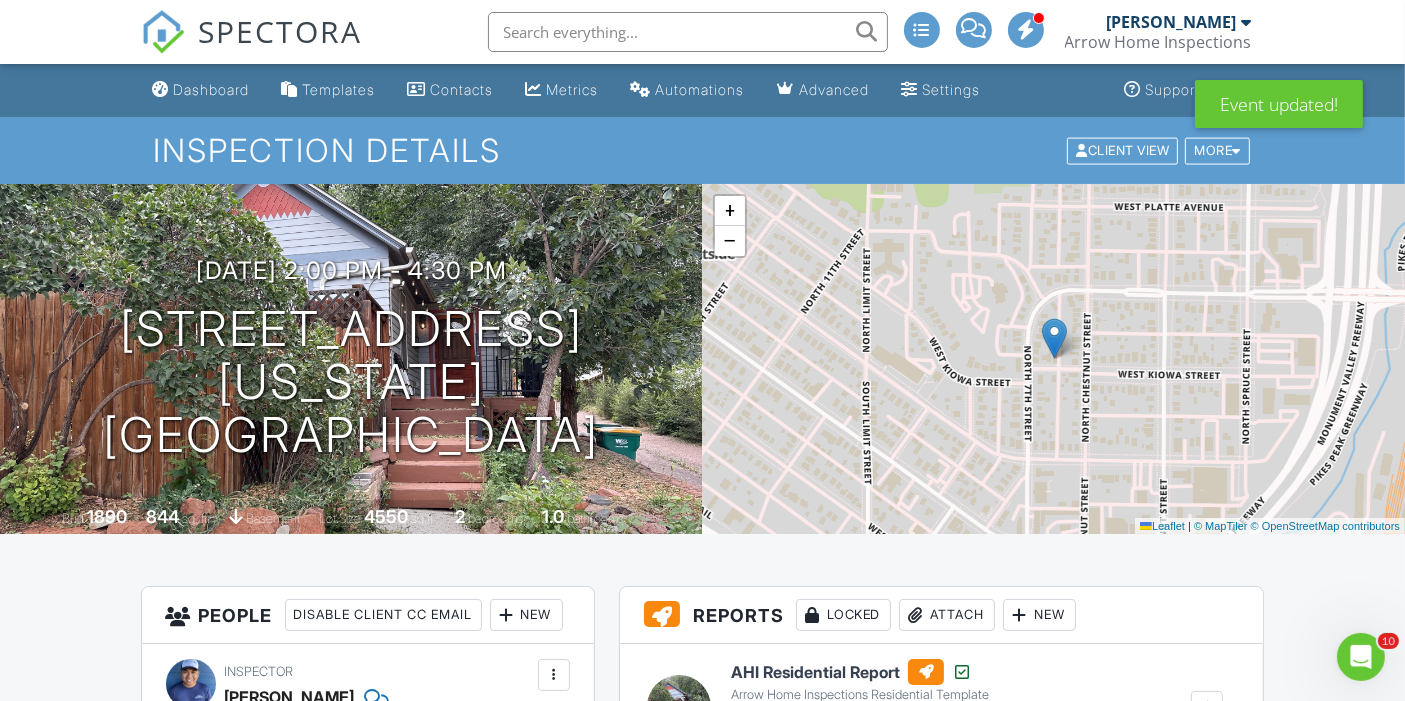 click on "SPECTORA" at bounding box center [281, 31] 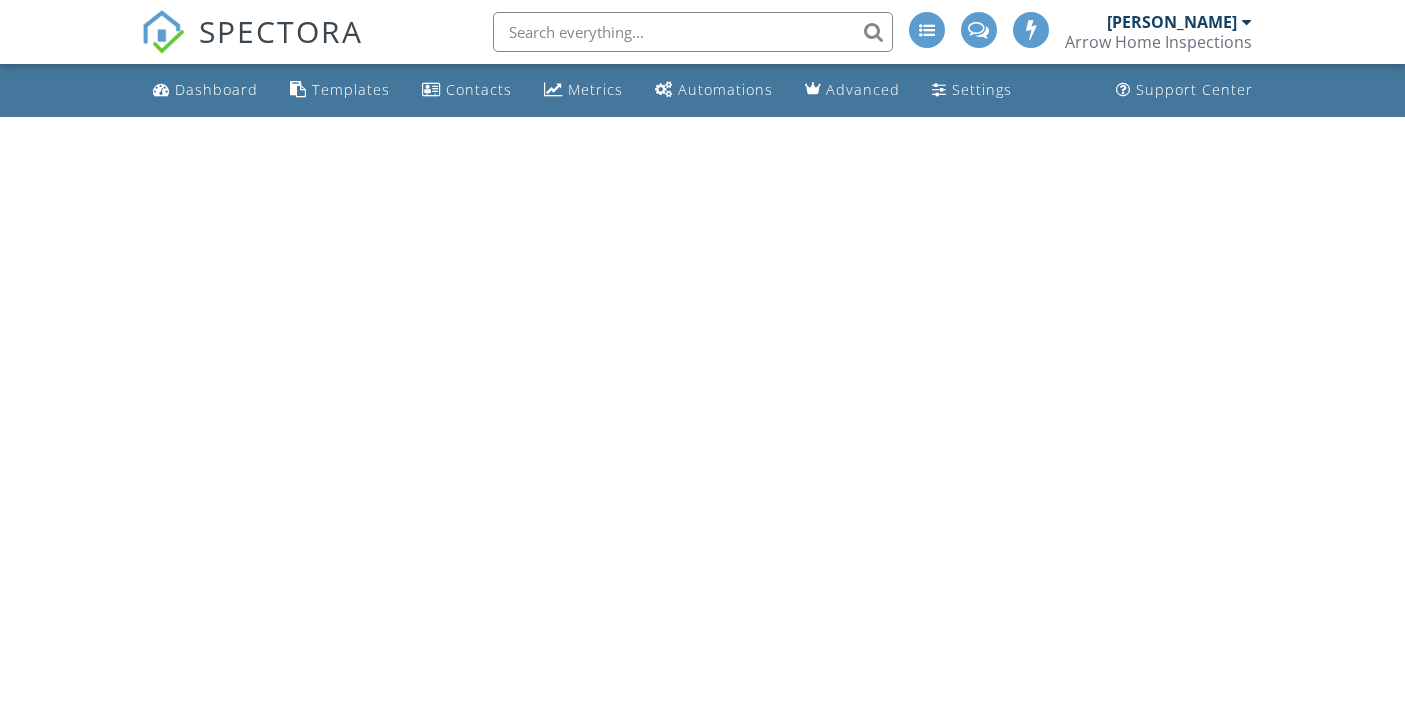 scroll, scrollTop: 0, scrollLeft: 0, axis: both 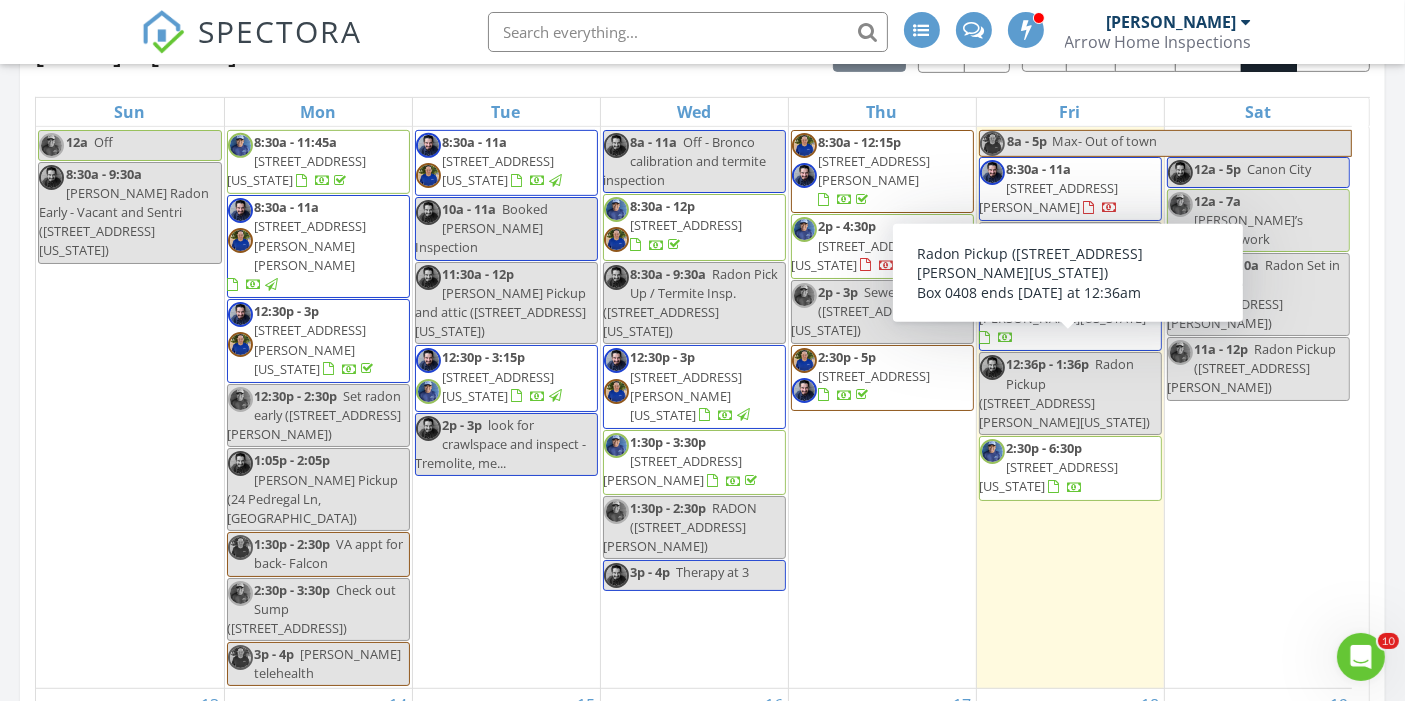 click on "Sewer Scope ([STREET_ADDRESS][US_STATE])" at bounding box center [866, 311] 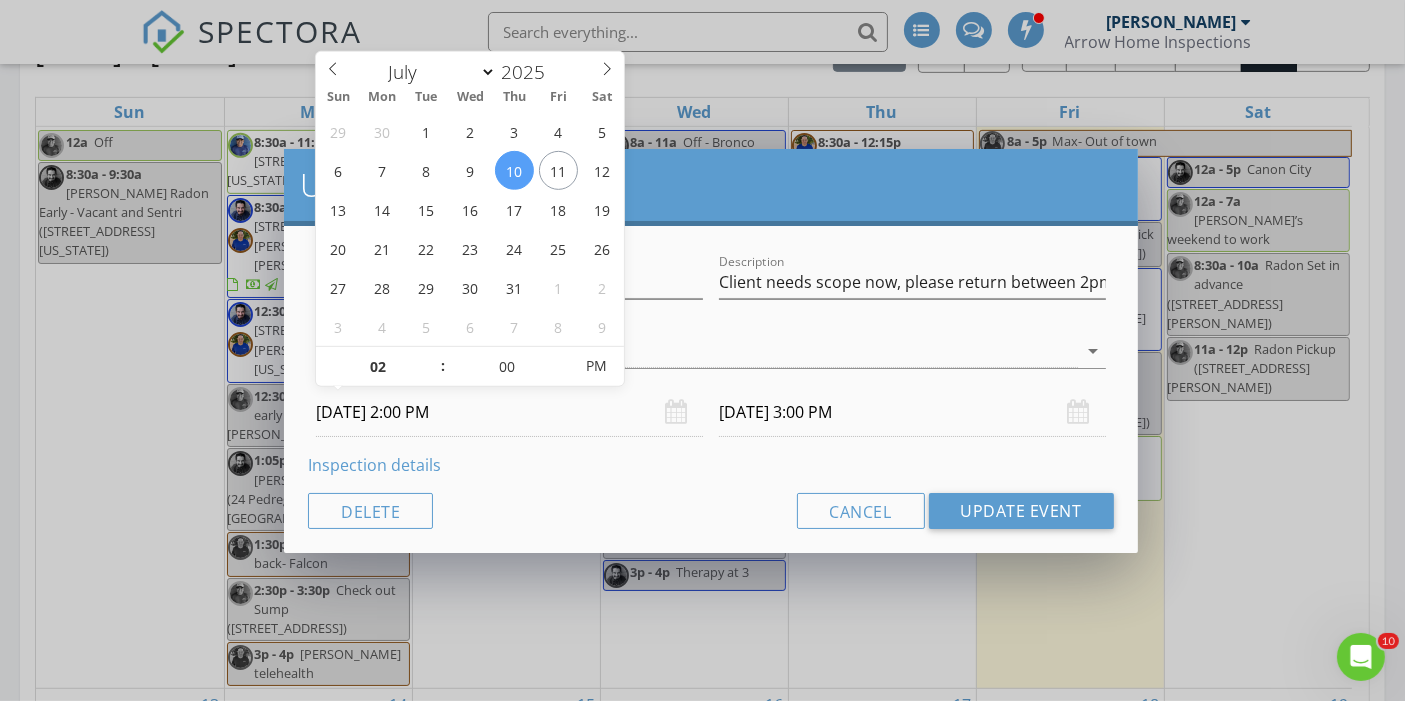 click on "[DATE] 2:00 PM" at bounding box center [509, 412] 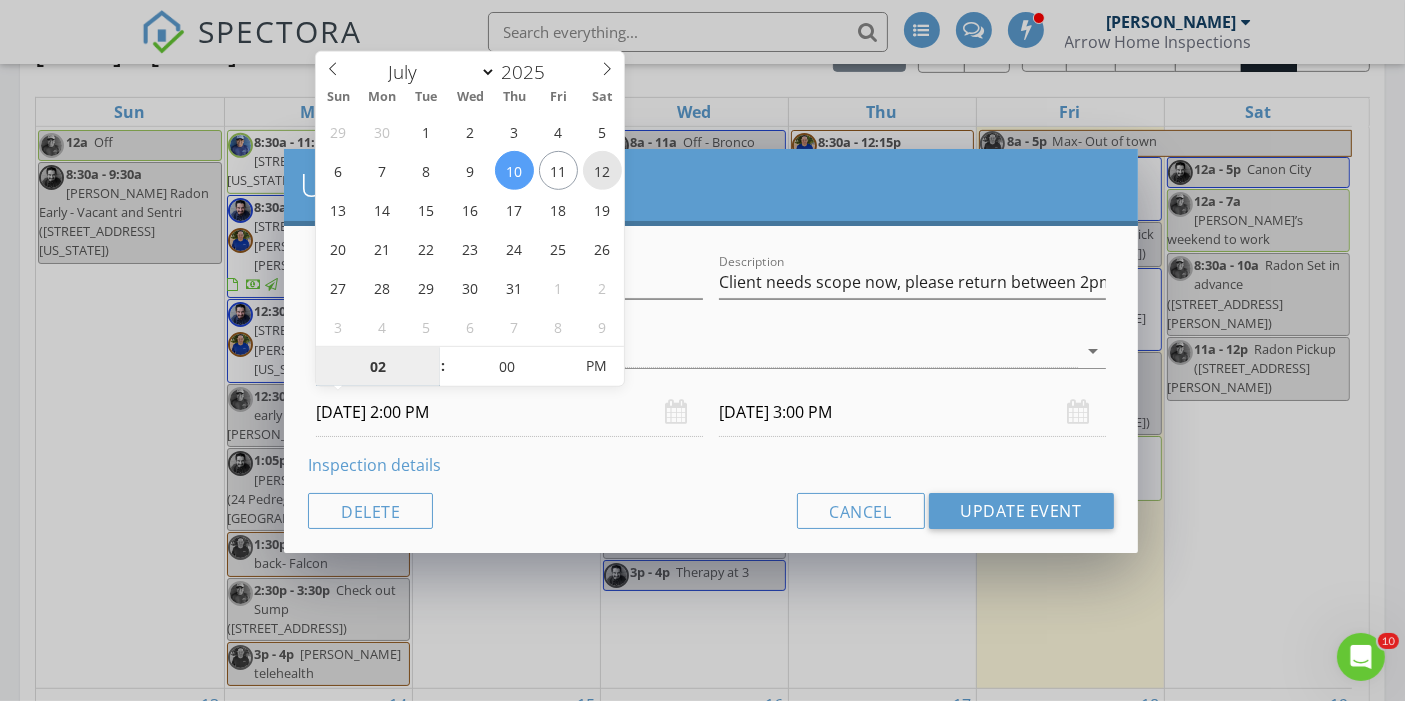 type on "[DATE] 2:00 PM" 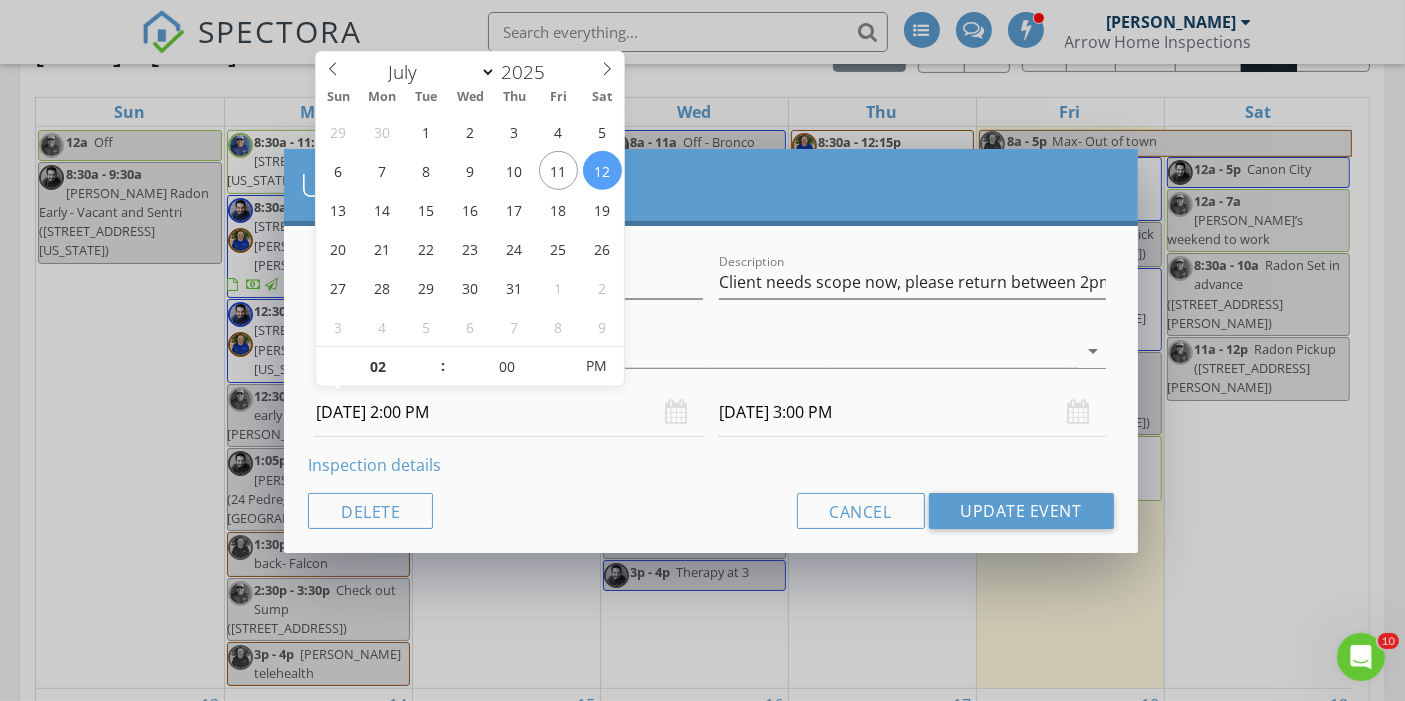 click on "Inspection details" at bounding box center (710, 465) 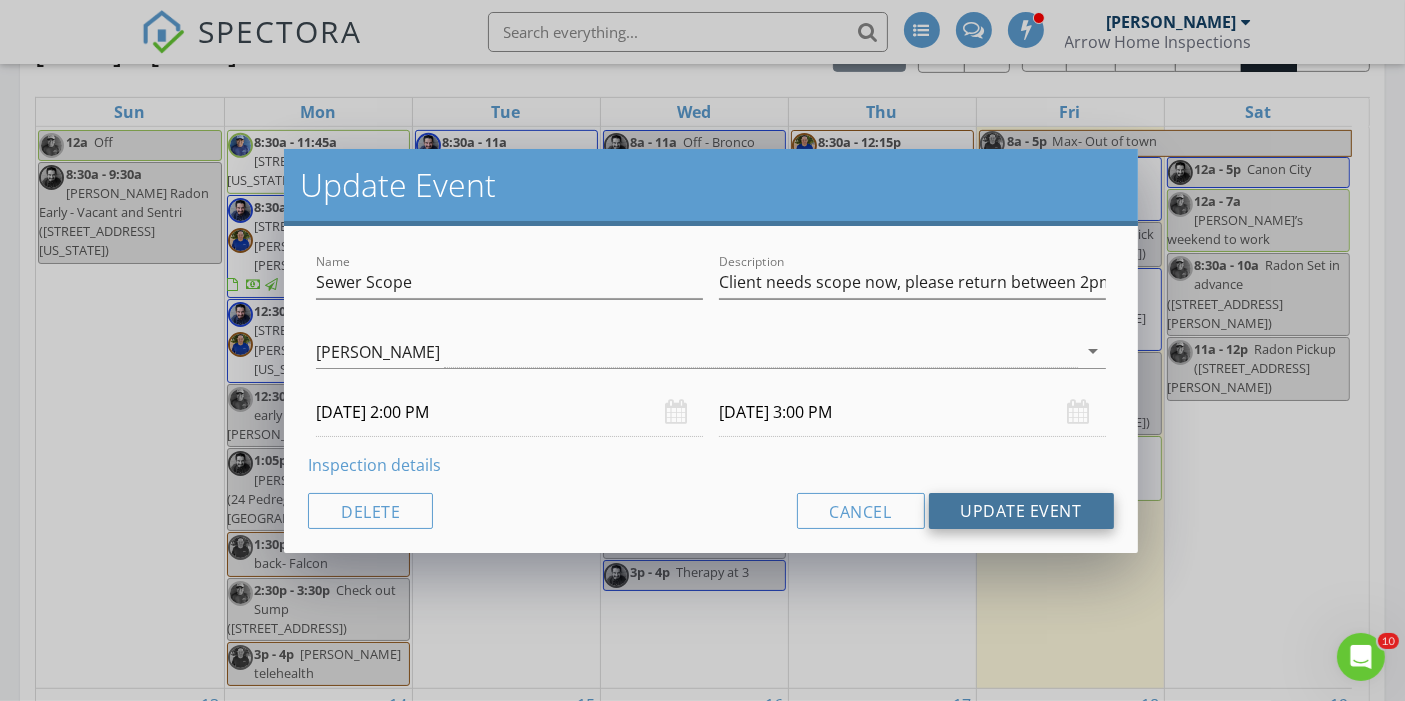 click on "Update Event" at bounding box center [1021, 511] 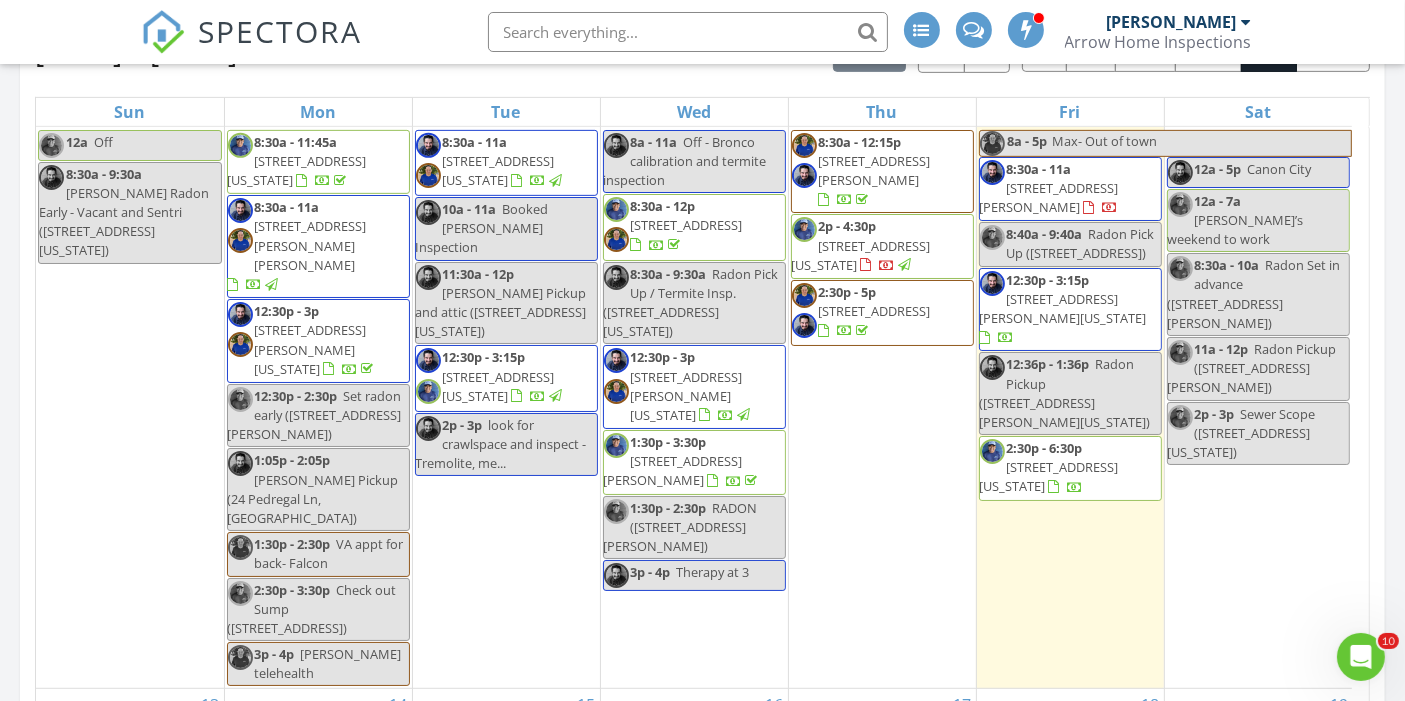 scroll, scrollTop: 0, scrollLeft: 0, axis: both 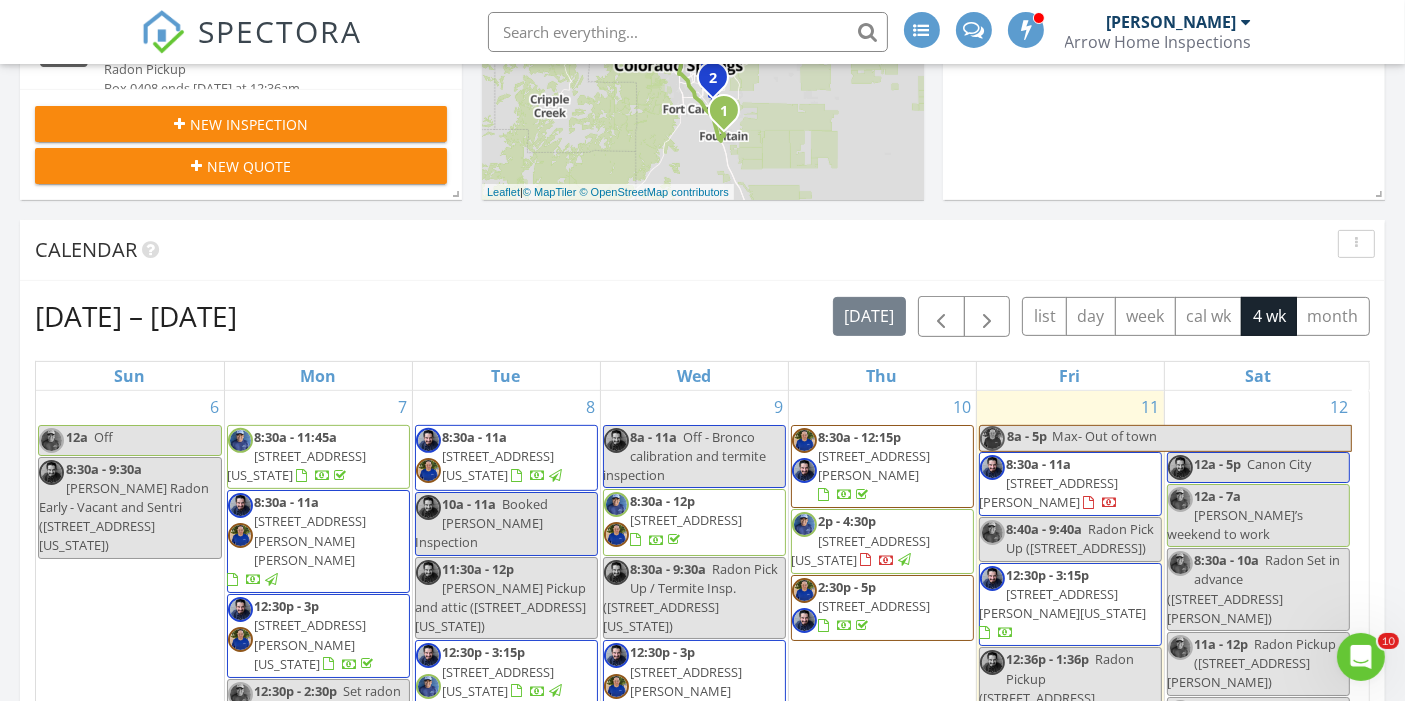 click on "[PERSON_NAME]" at bounding box center [1172, 22] 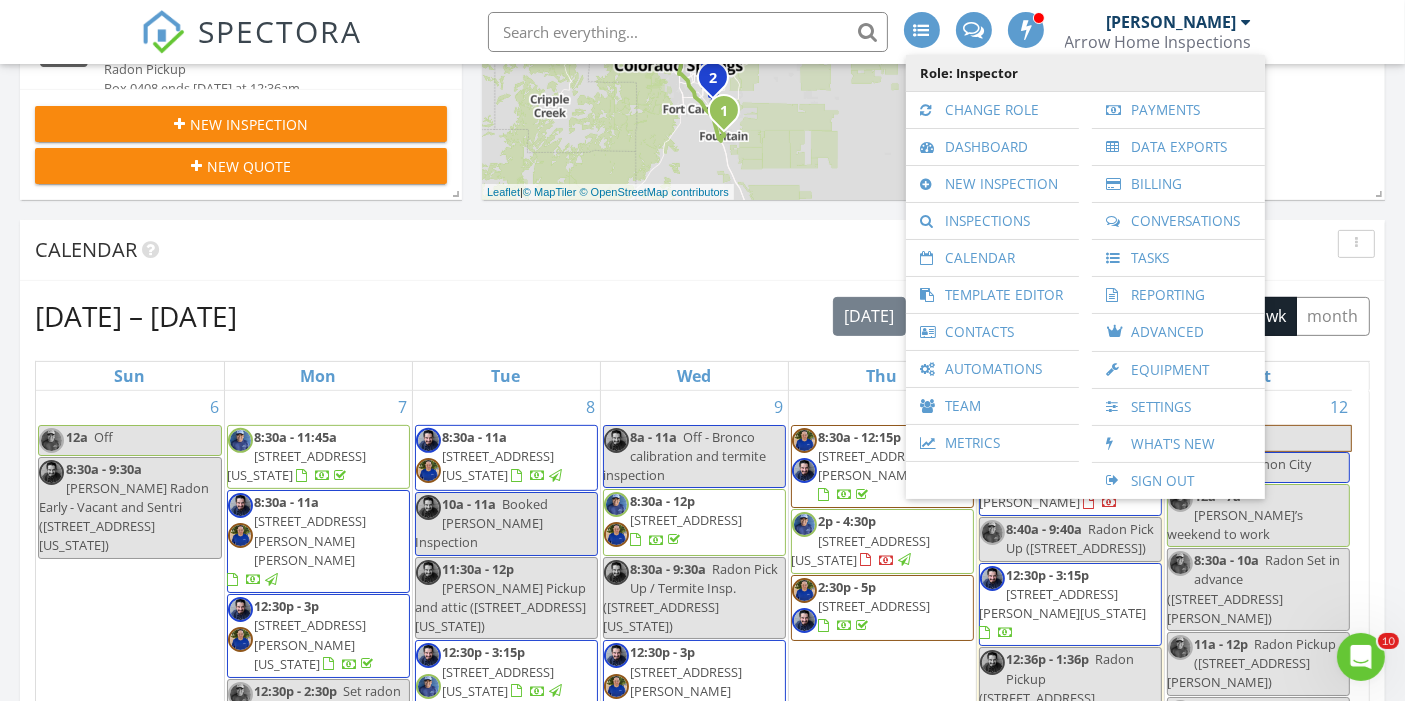 click on "Role:
Inspector" at bounding box center [1085, 73] 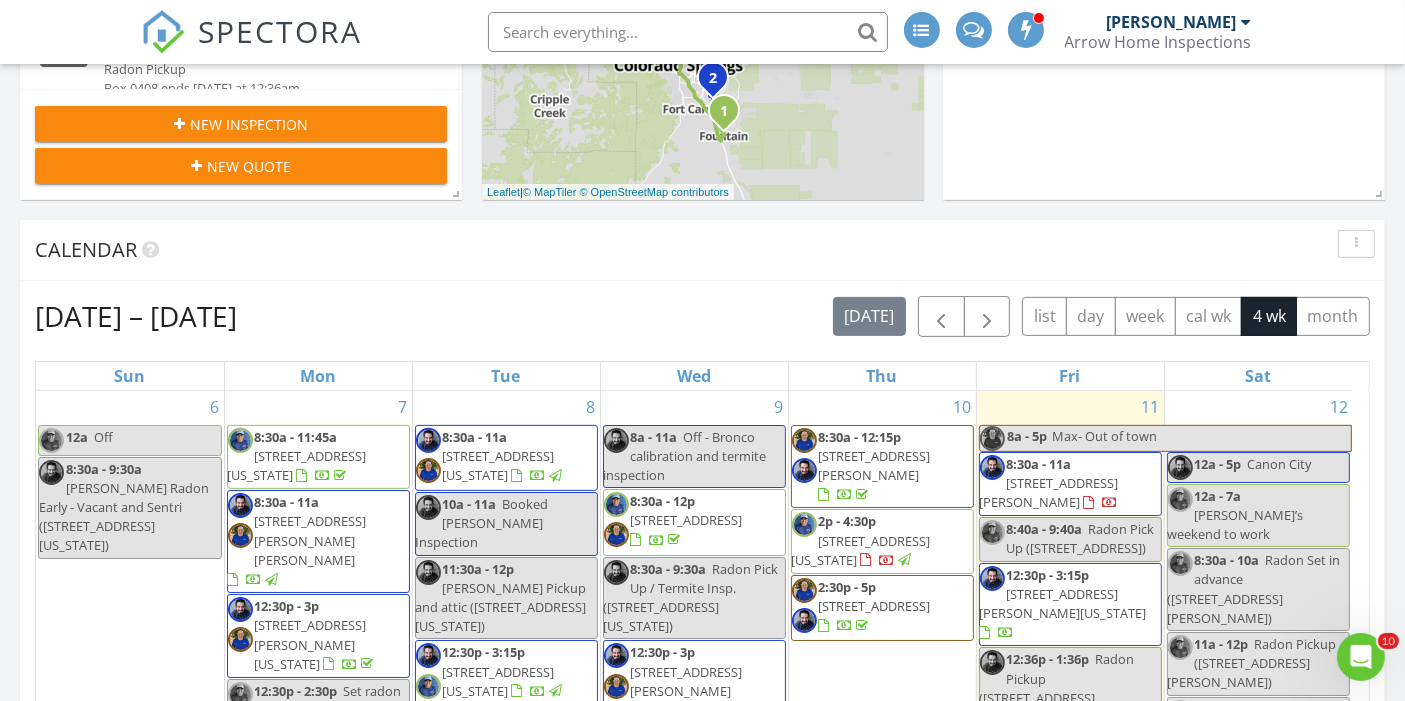 click on "[PERSON_NAME]" at bounding box center [1172, 22] 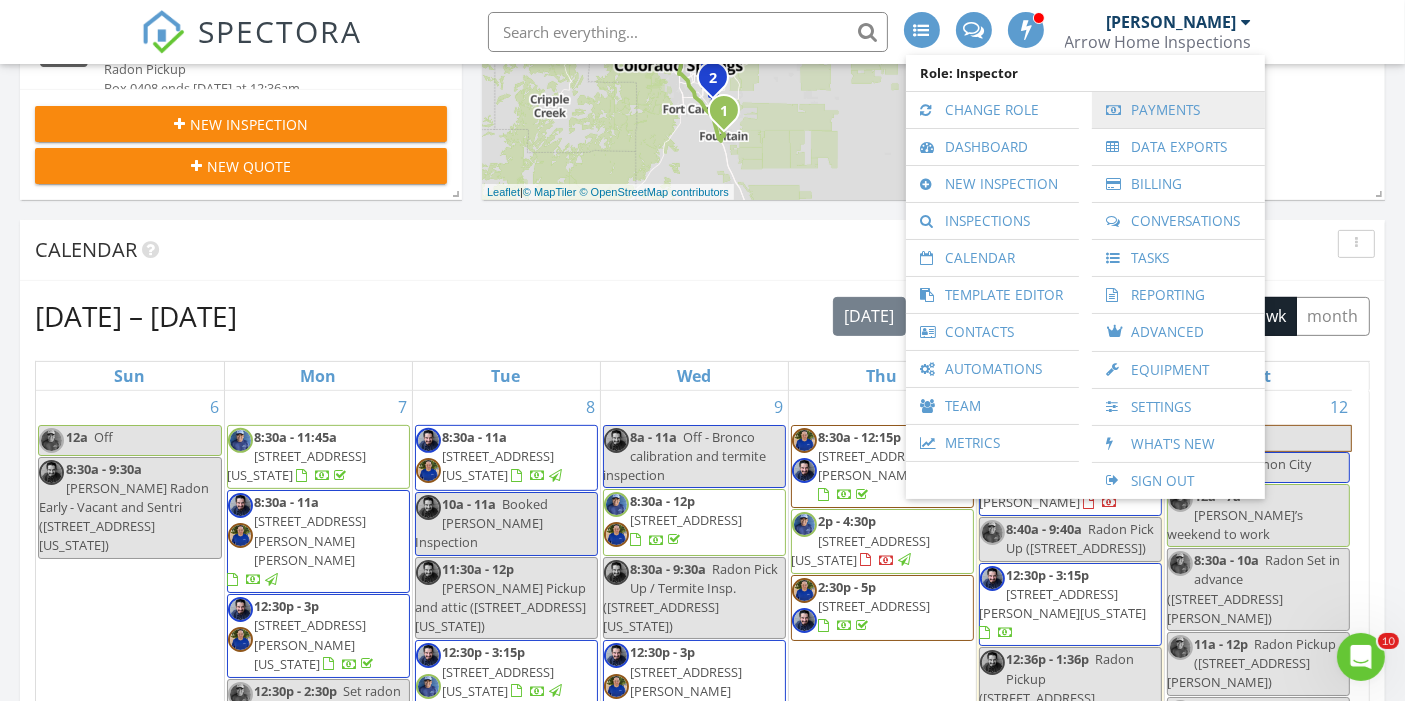 click on "Payments" at bounding box center (1178, 110) 